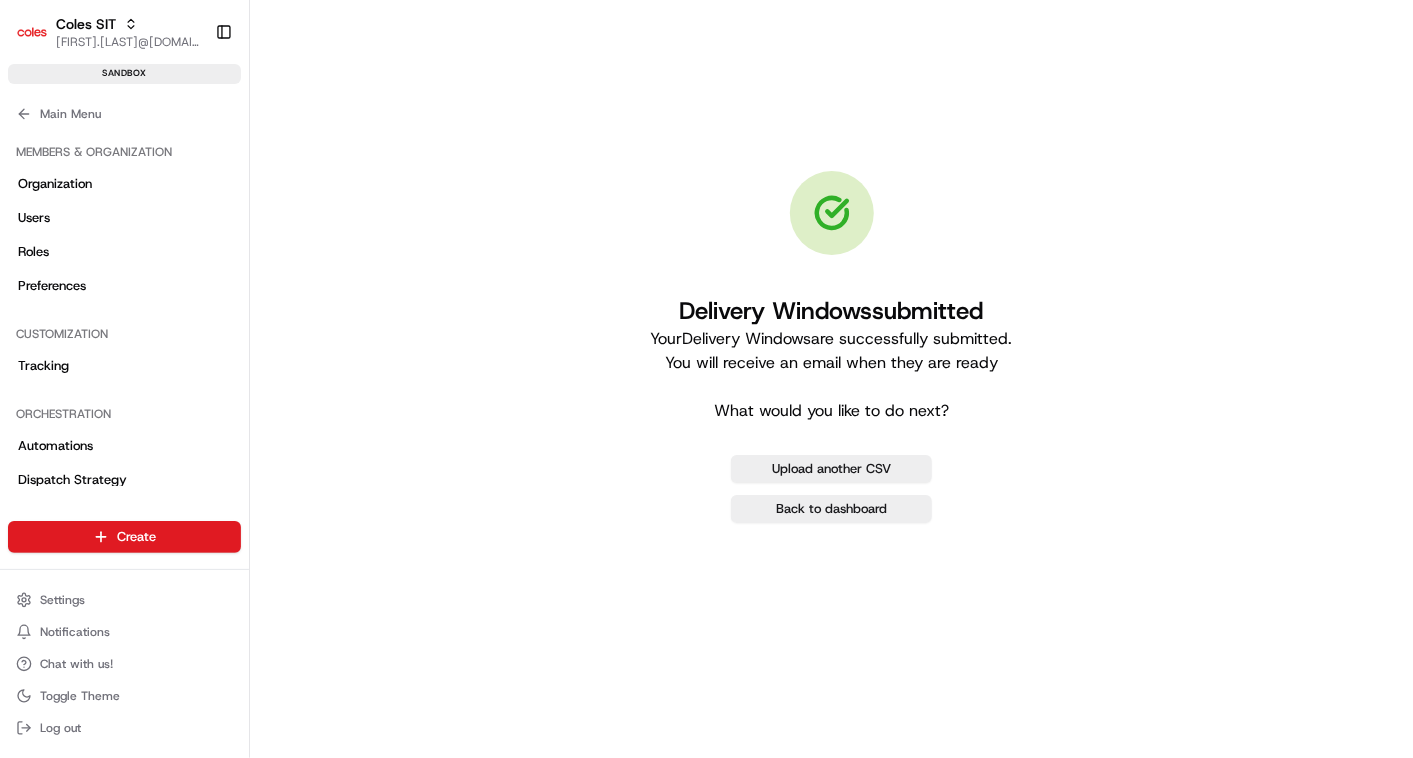 scroll, scrollTop: 0, scrollLeft: 0, axis: both 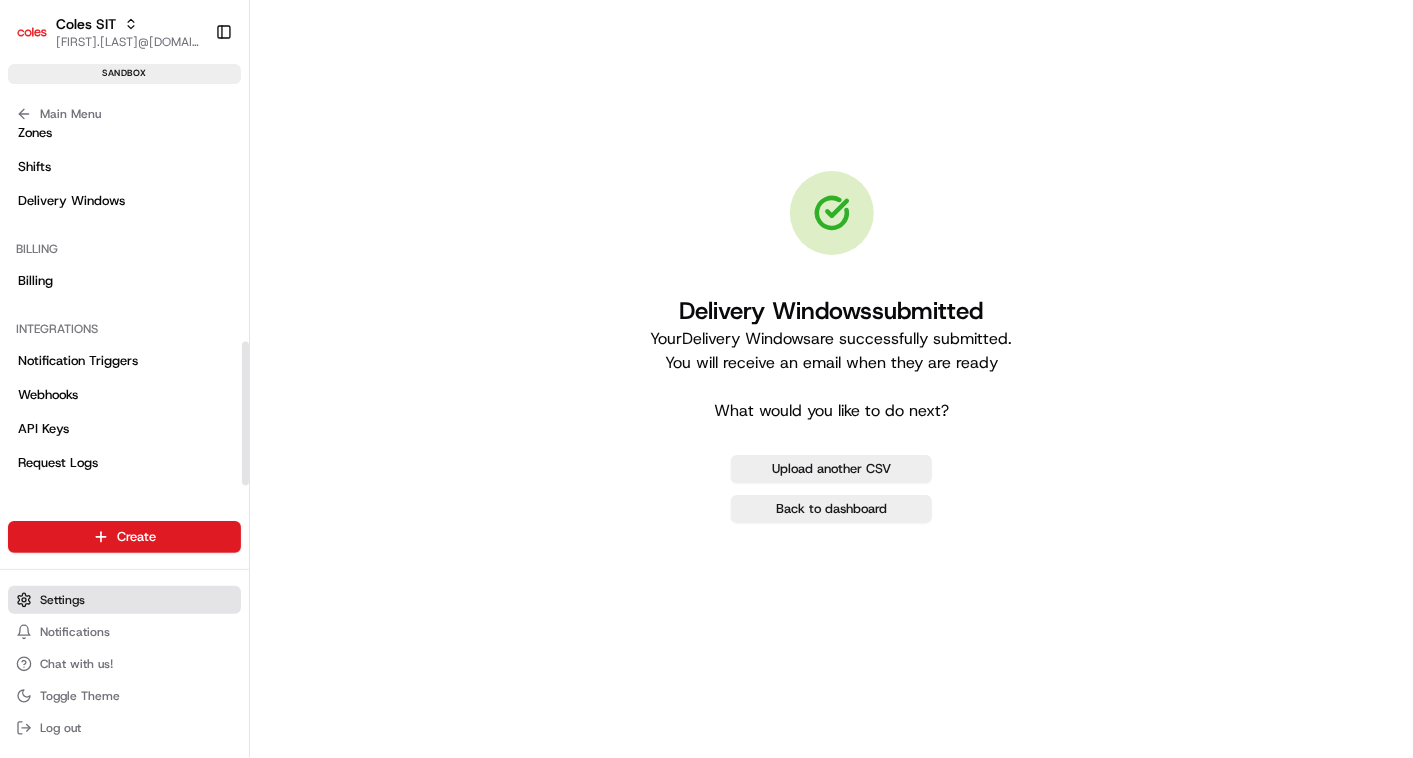 click on "Settings" at bounding box center [62, 600] 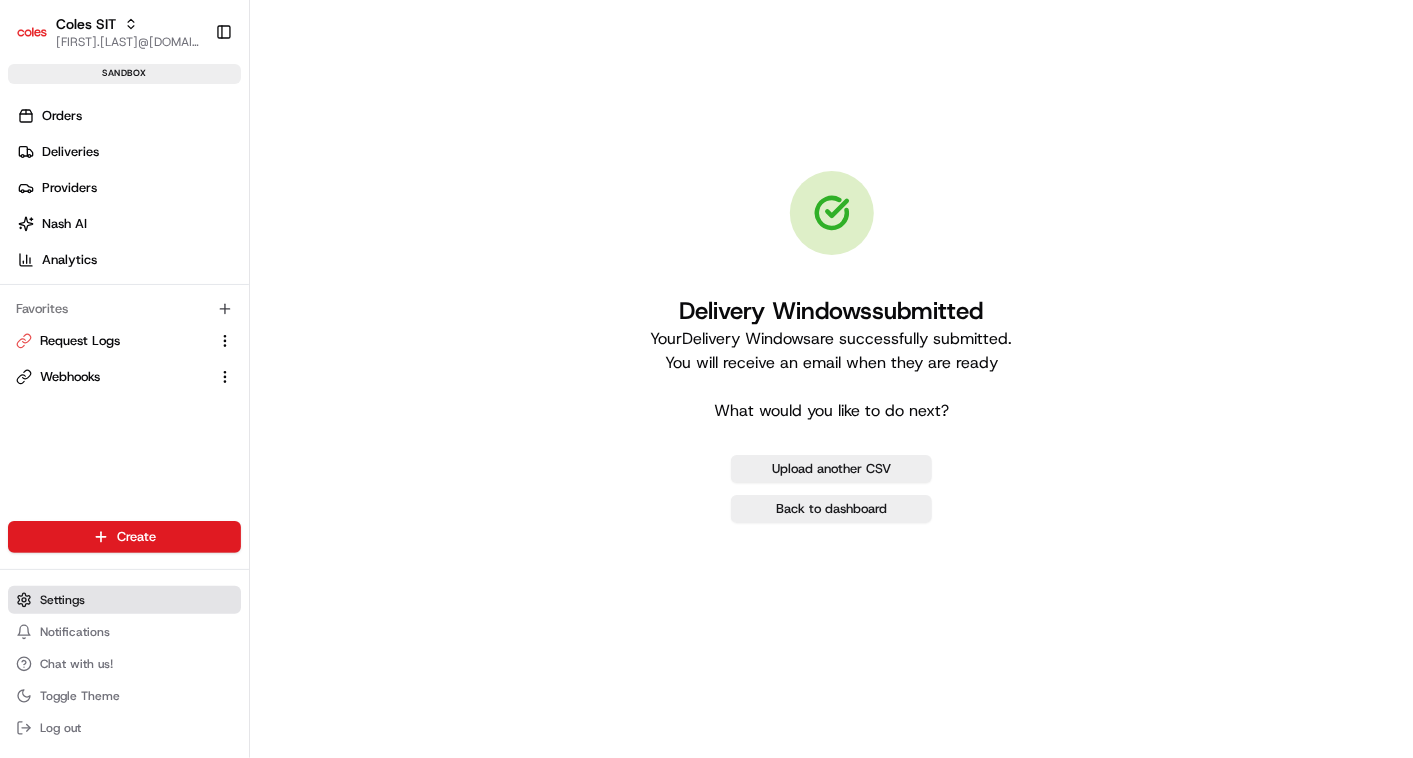 click on "Settings" at bounding box center [62, 600] 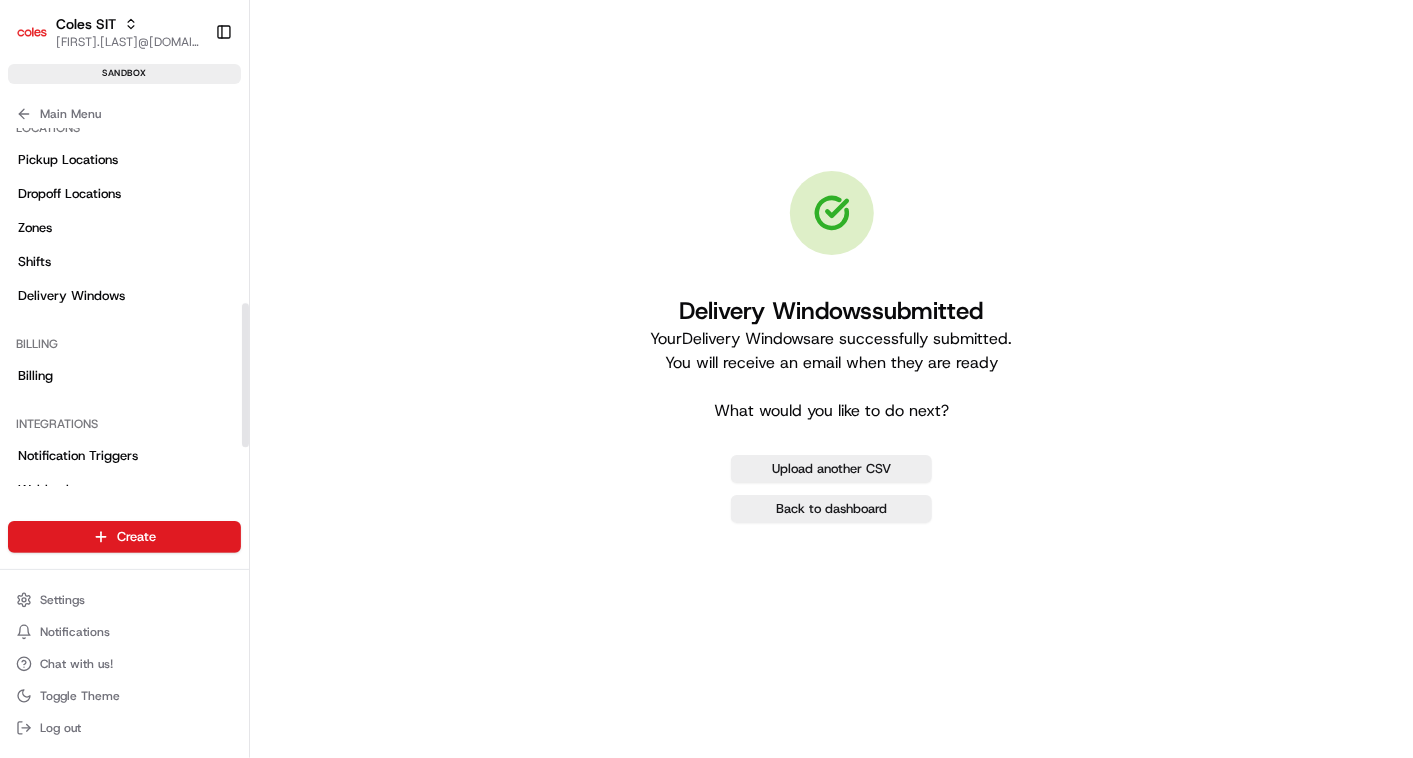 scroll, scrollTop: 432, scrollLeft: 0, axis: vertical 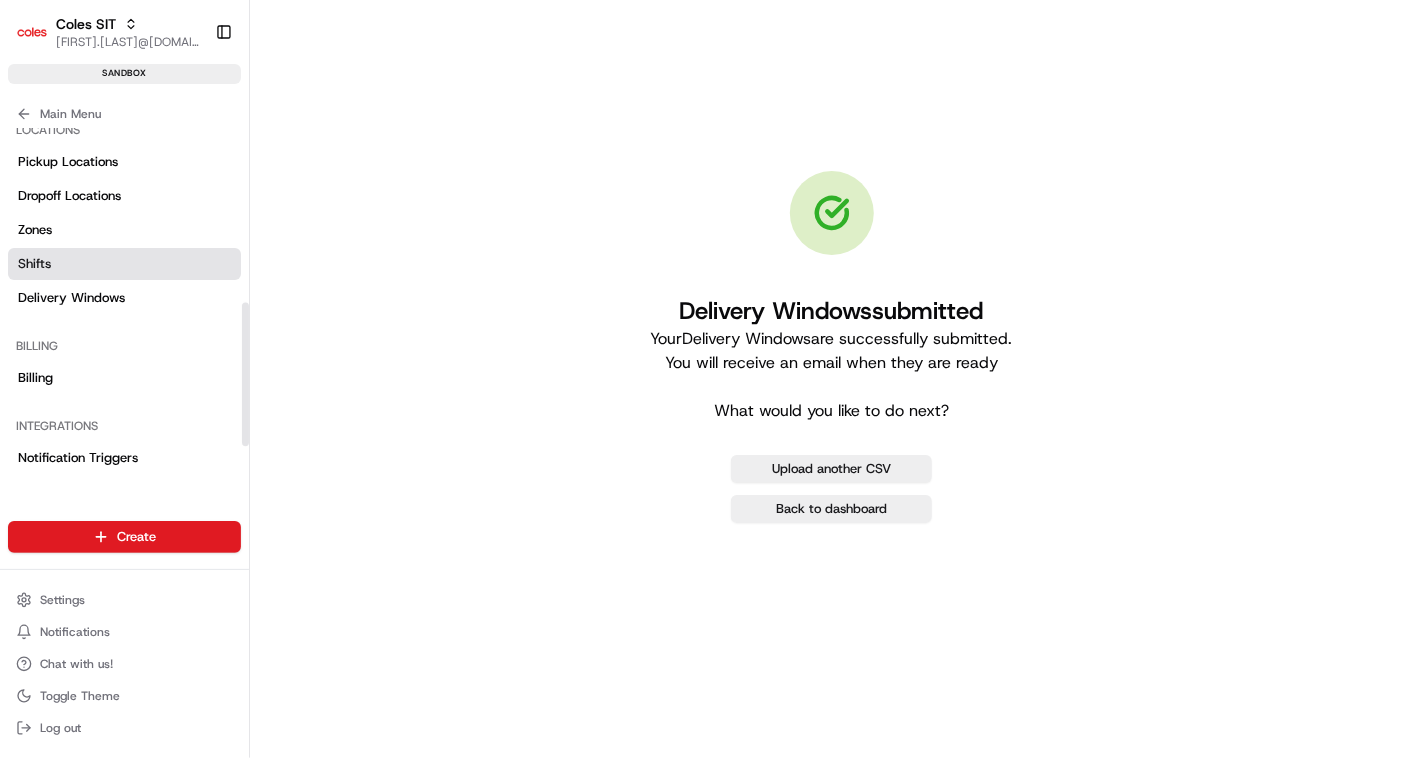 click on "Shifts" at bounding box center [34, 264] 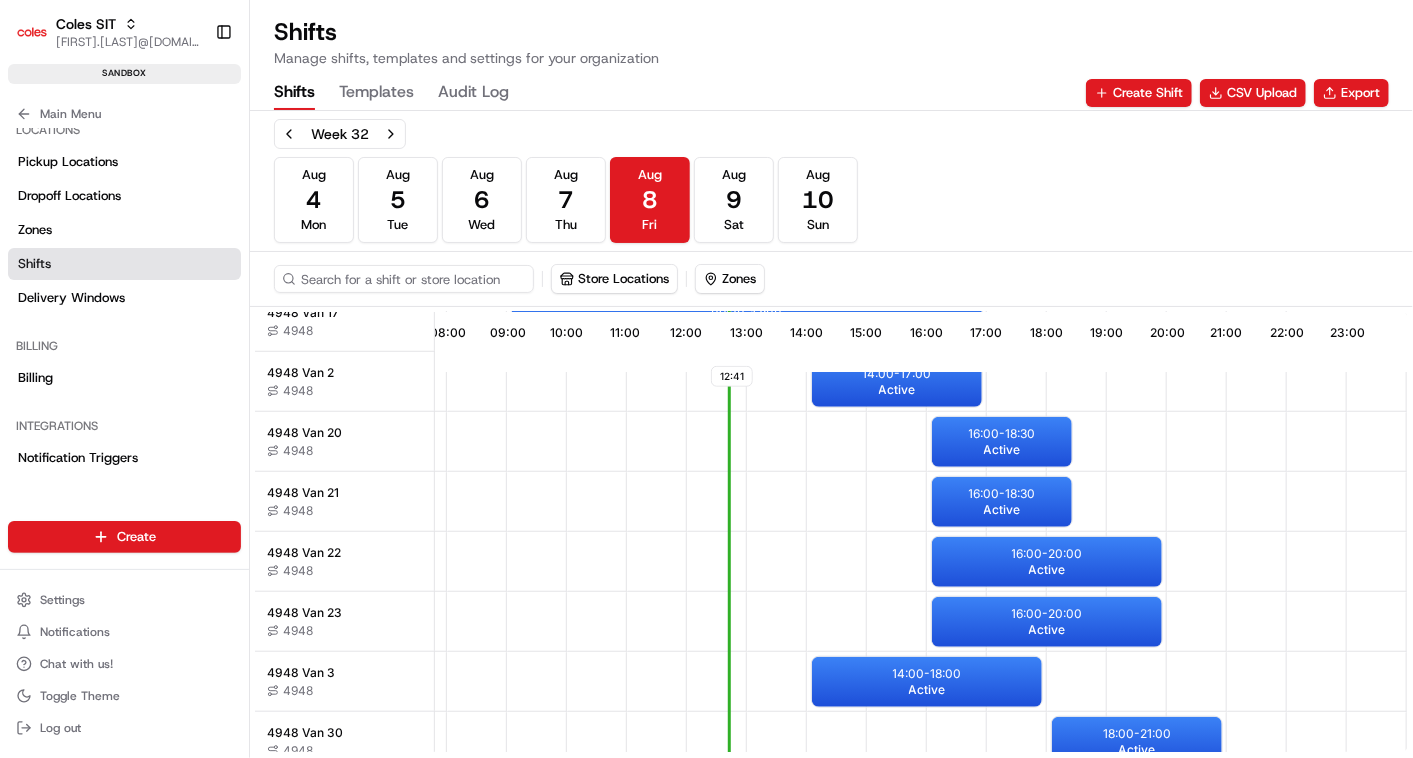 scroll, scrollTop: 1053, scrollLeft: 476, axis: both 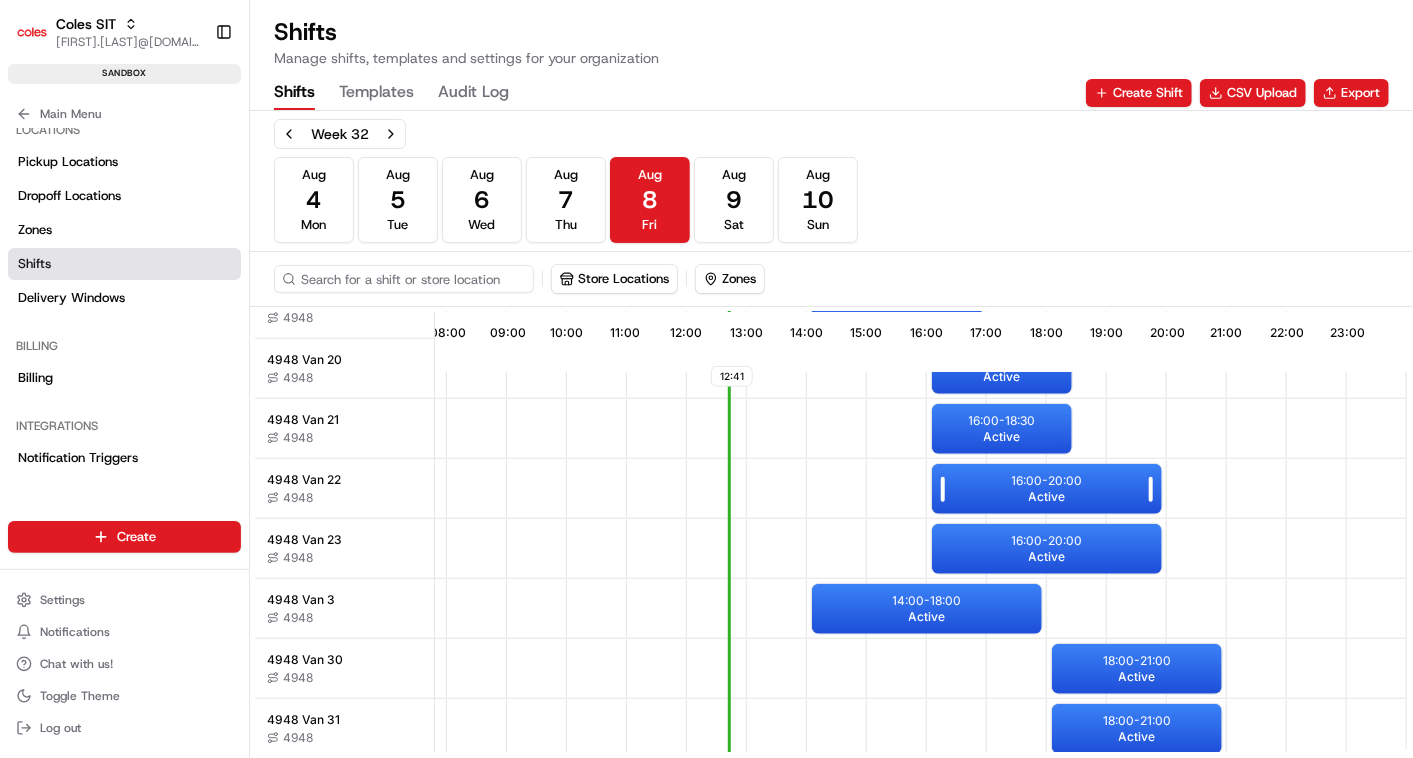 click on "Active" at bounding box center [1047, 497] 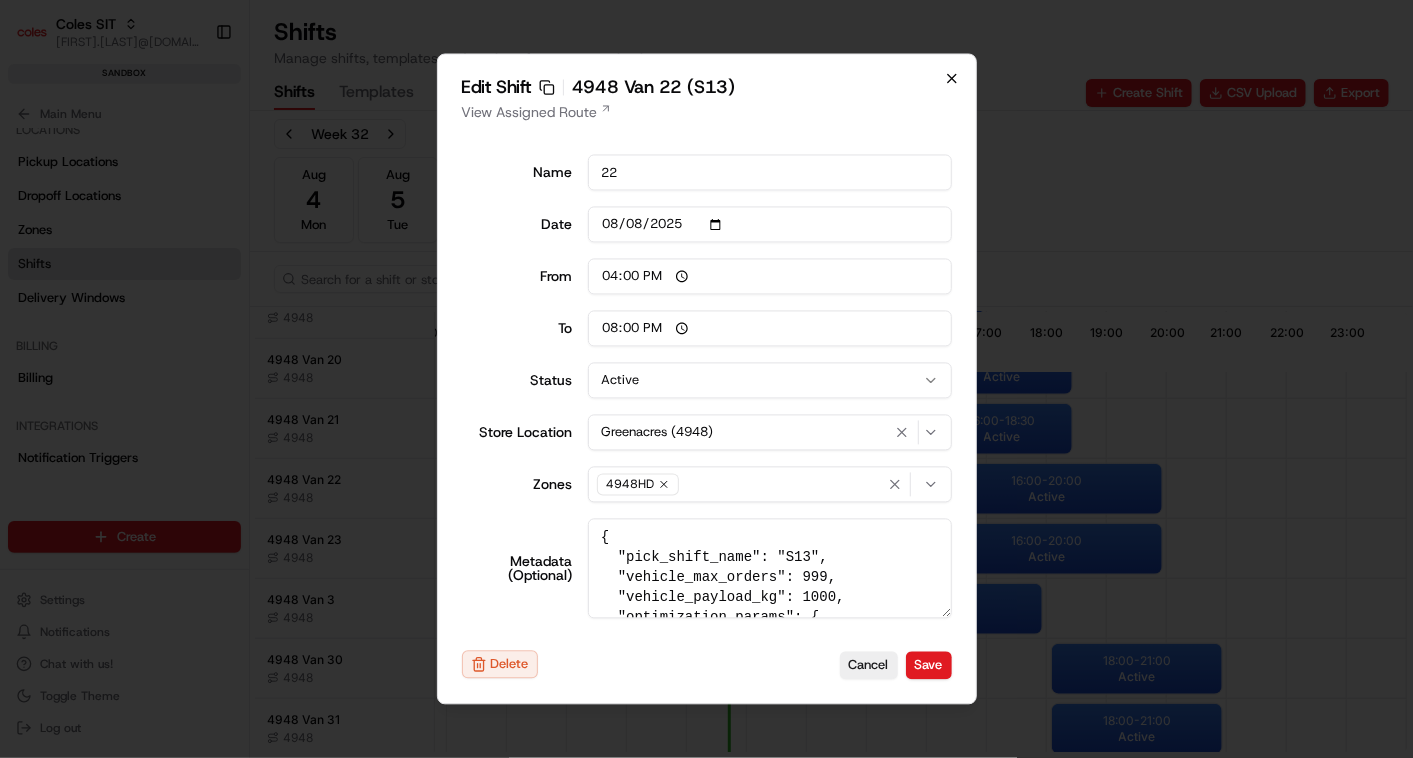 click 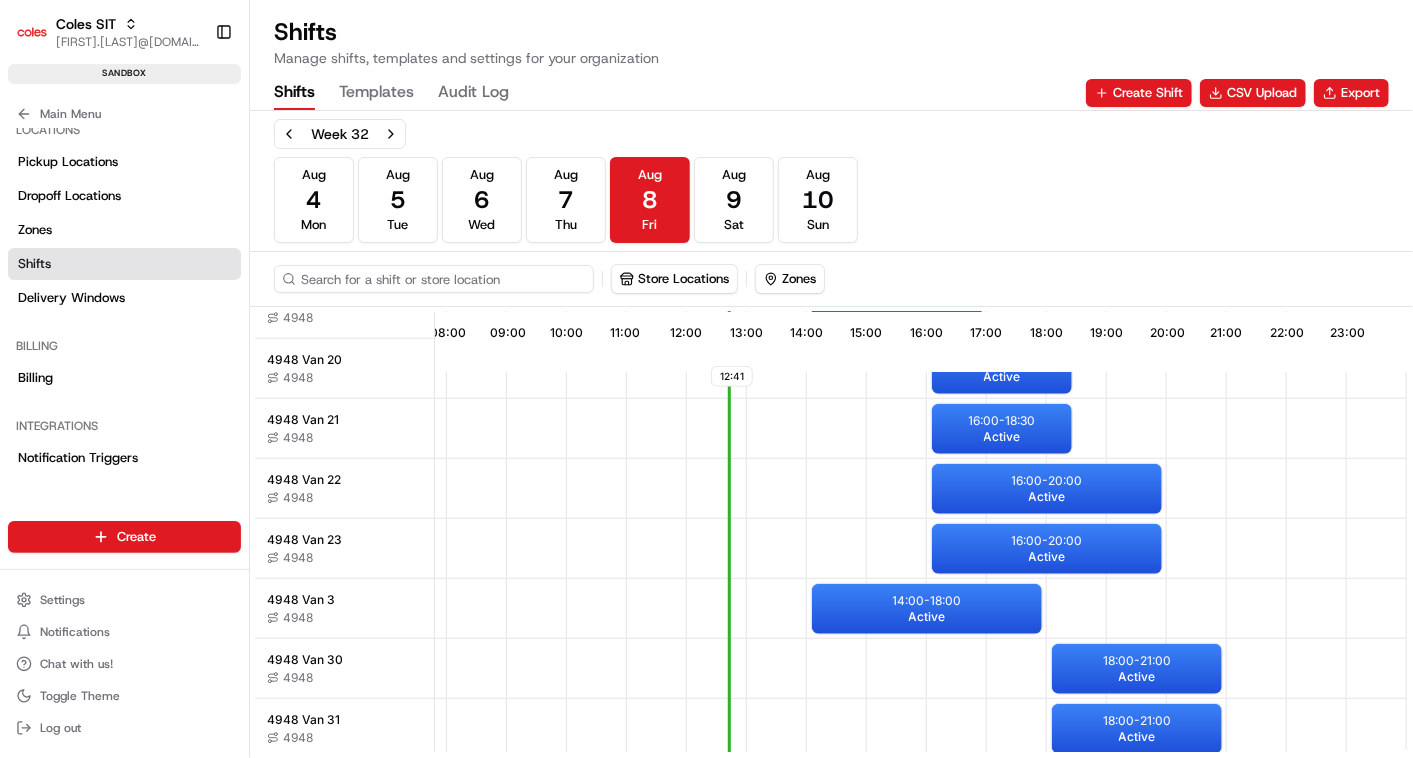 click at bounding box center [434, 279] 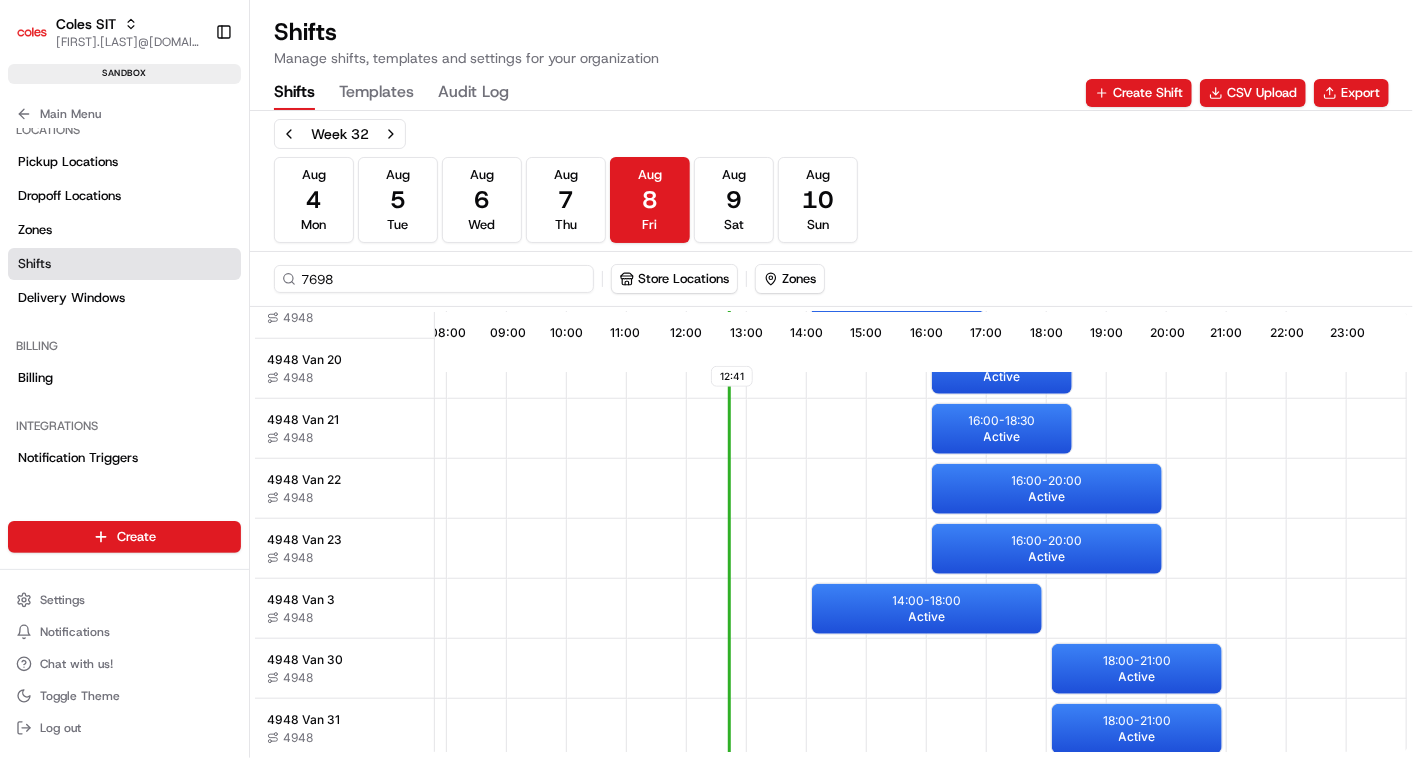 scroll, scrollTop: 0, scrollLeft: 466, axis: horizontal 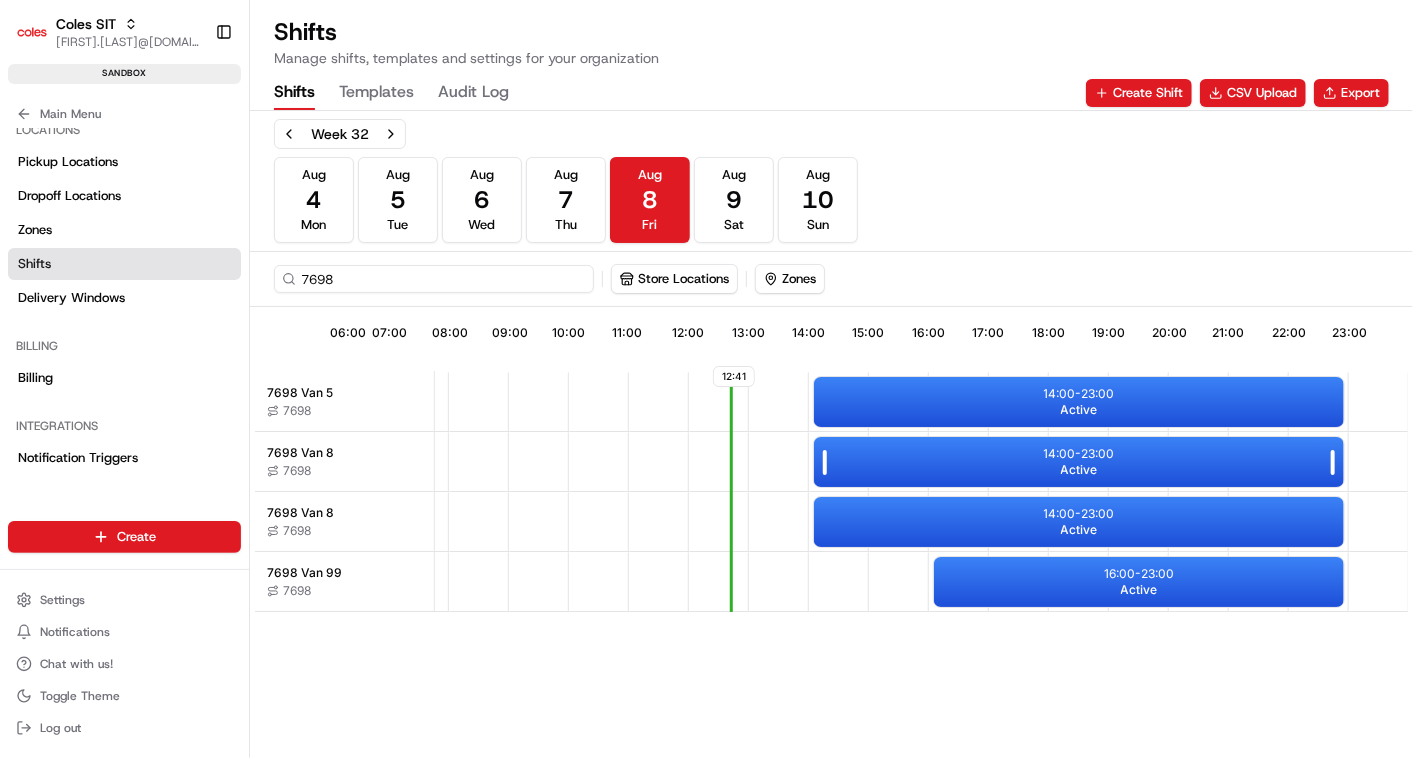 type on "7698" 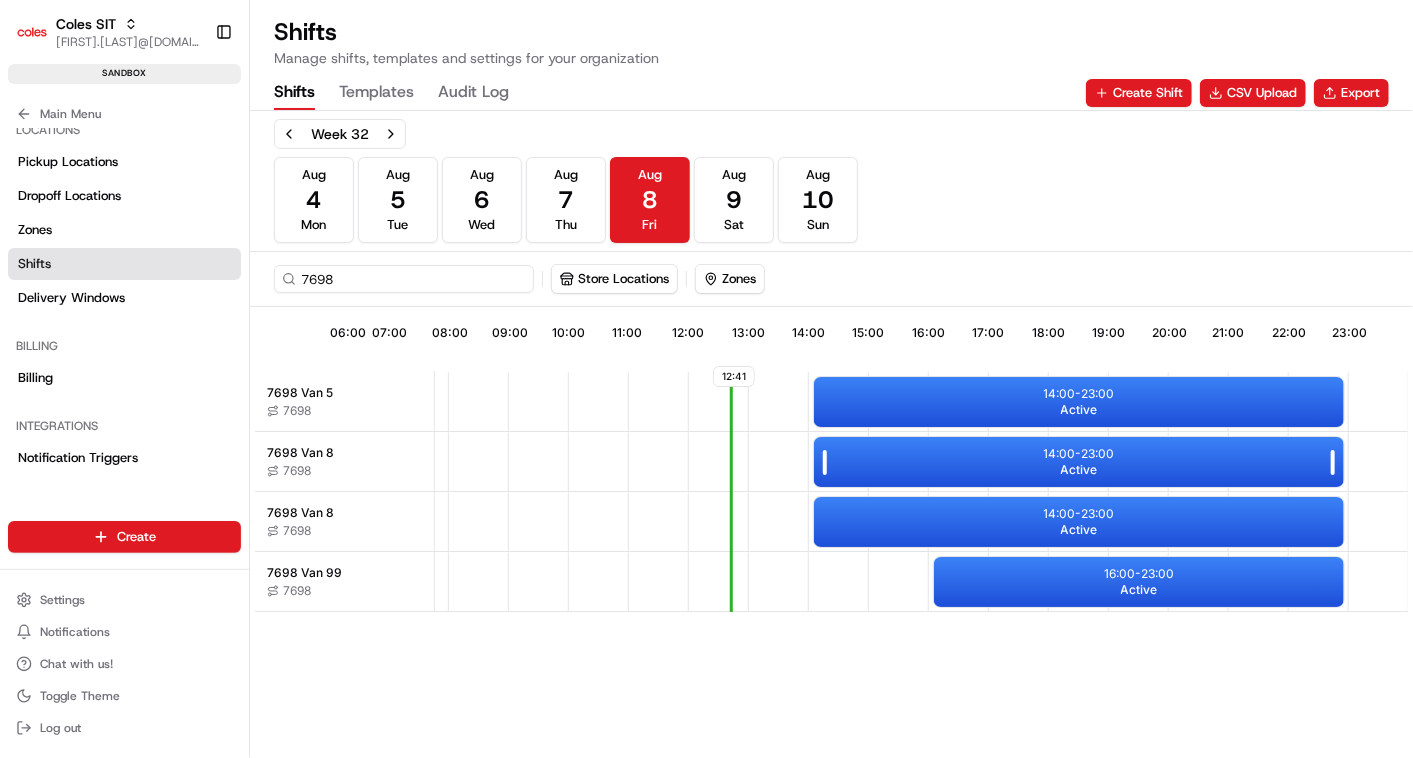 click on "14:00  -  23:00 Active" at bounding box center (1079, 462) 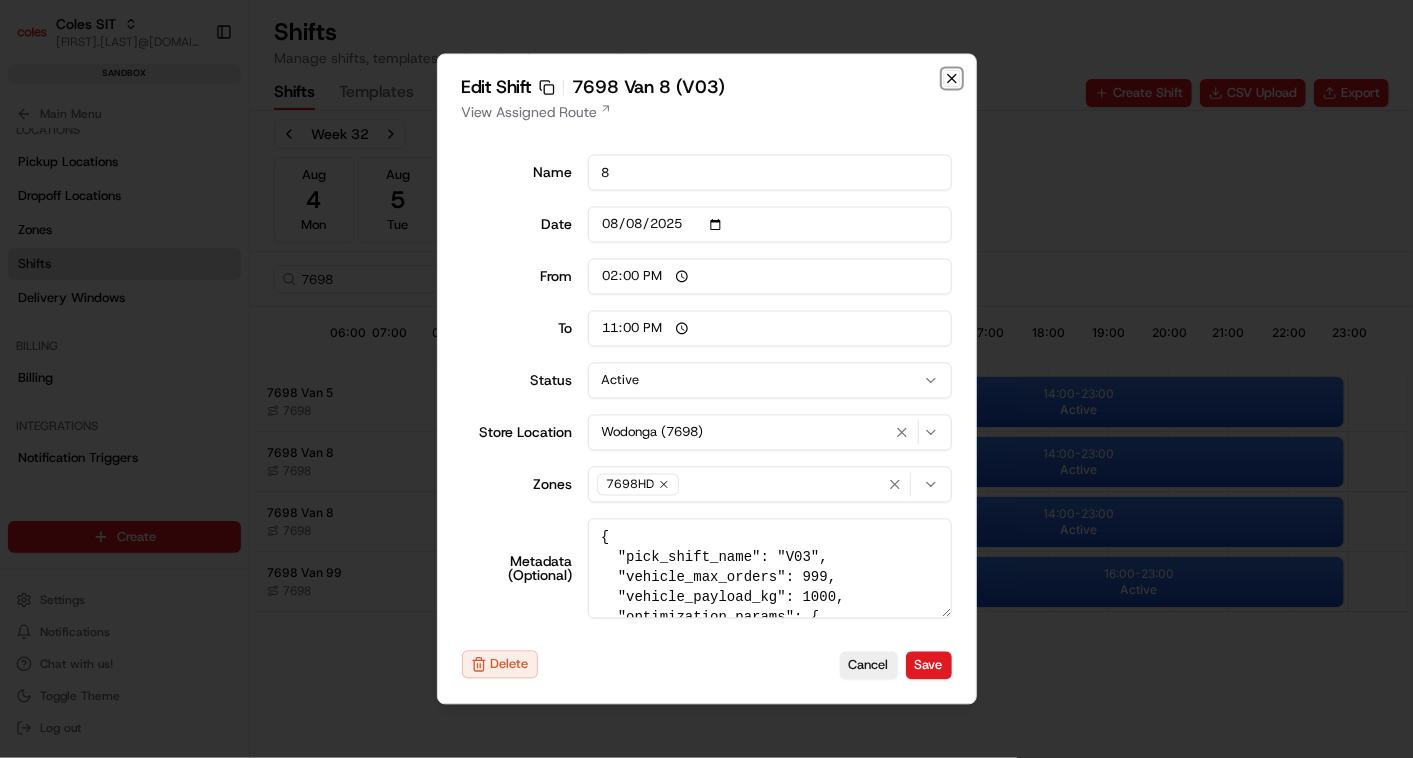 click 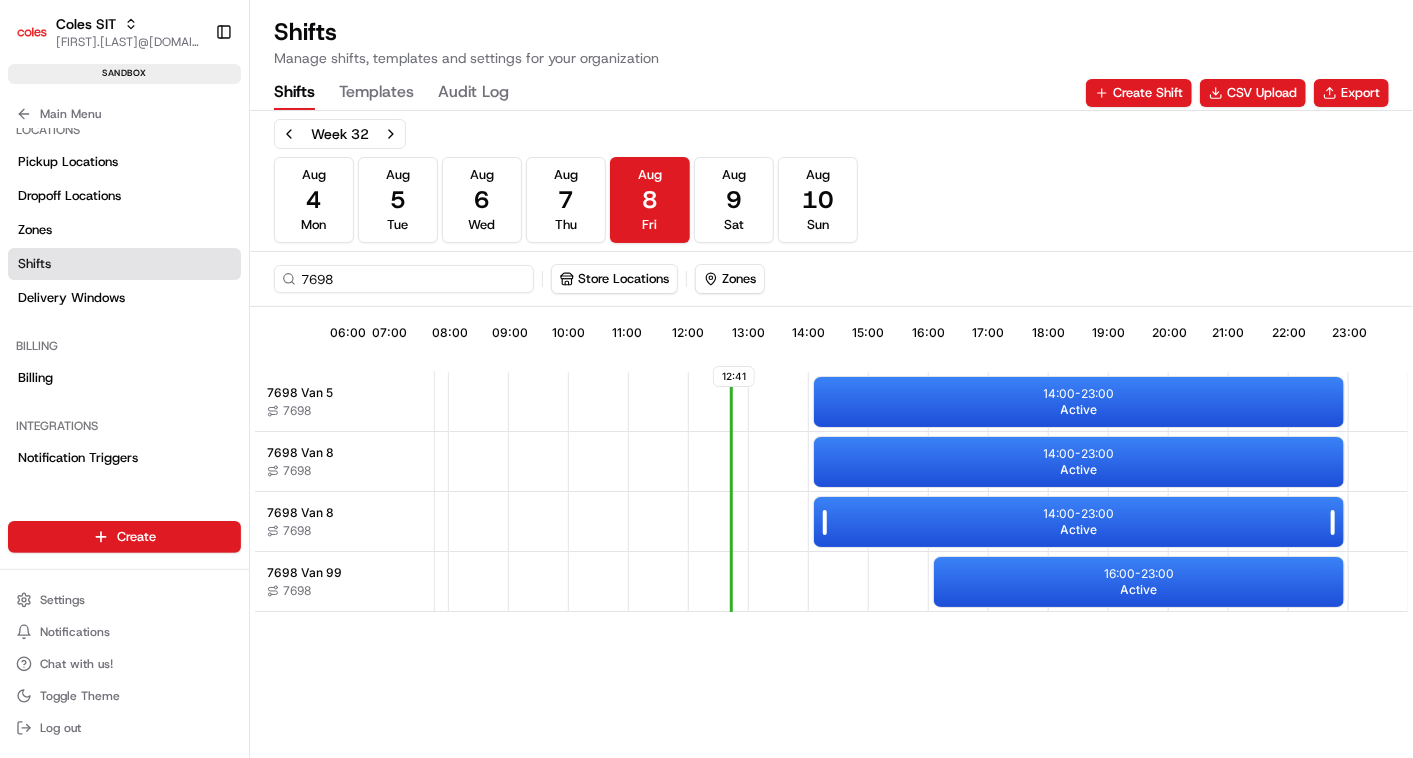click on "14:00  -  23:00" at bounding box center (1079, 514) 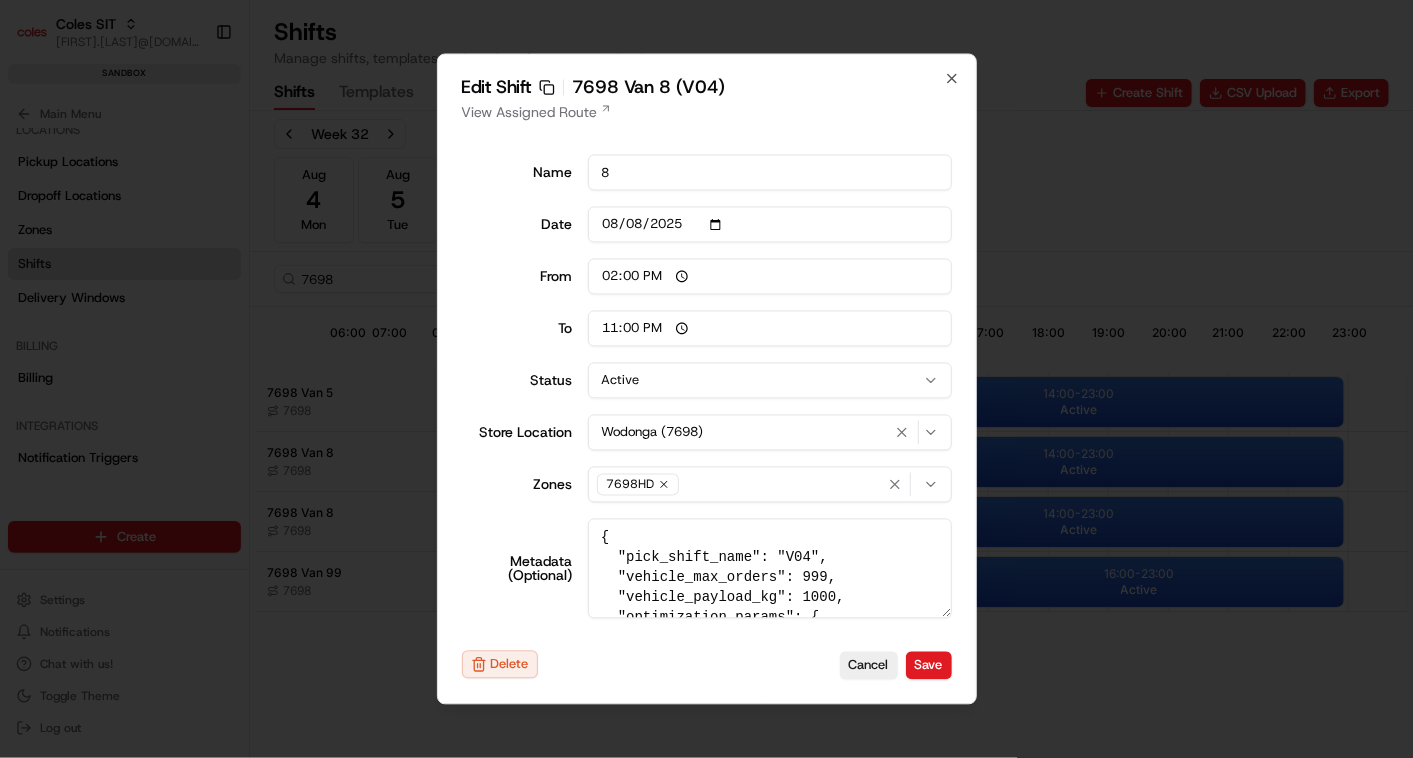 click on "Edit Shift Copy  sft_JweFgg9CEUKjARcEyHnc6n 7698 Van 8   (V04) View Assigned Route Name 8 Date 2025-08-08 From 14:00 To 23:00 Status Active Store Location Wodonga (7698) Zones 7698HD Metadata (Optional) Delete Cancel Save Close" at bounding box center (707, 379) 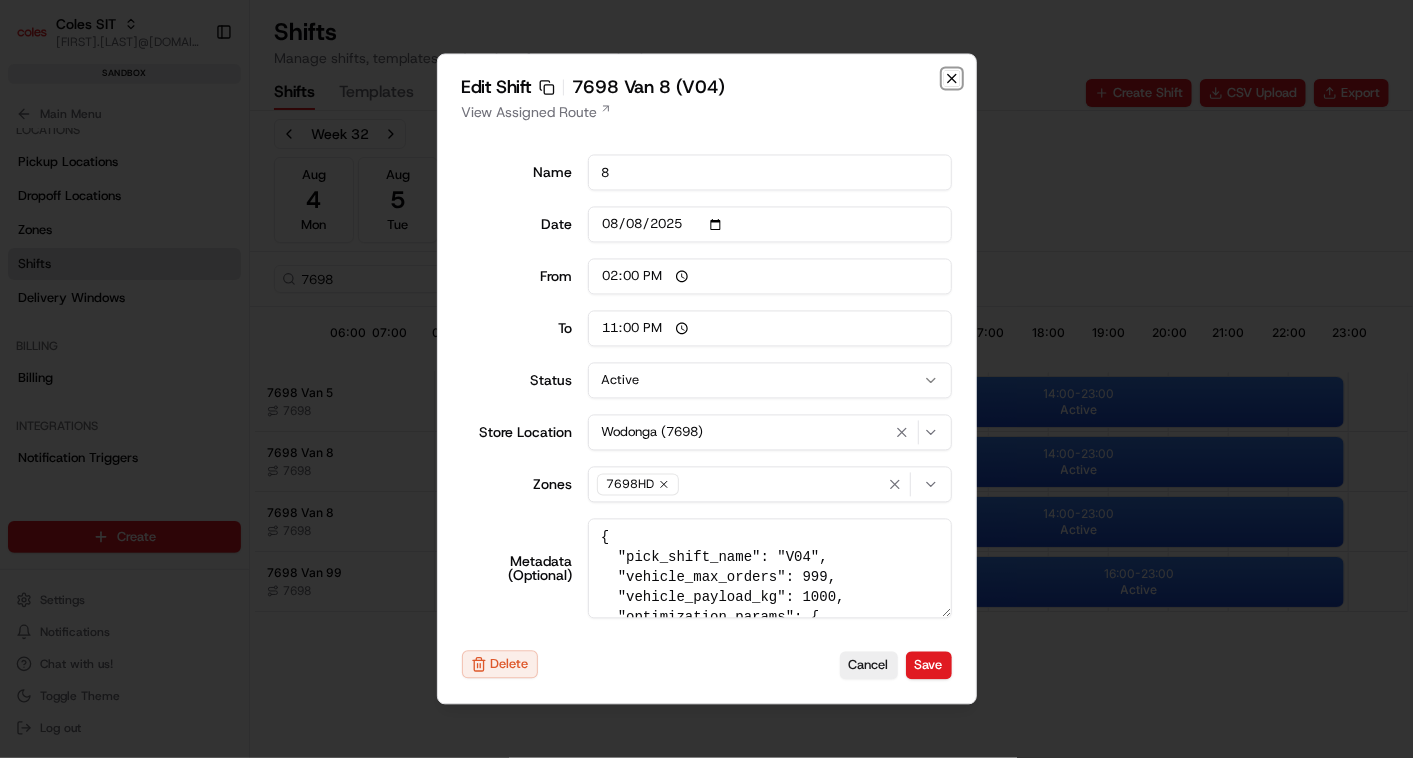 click 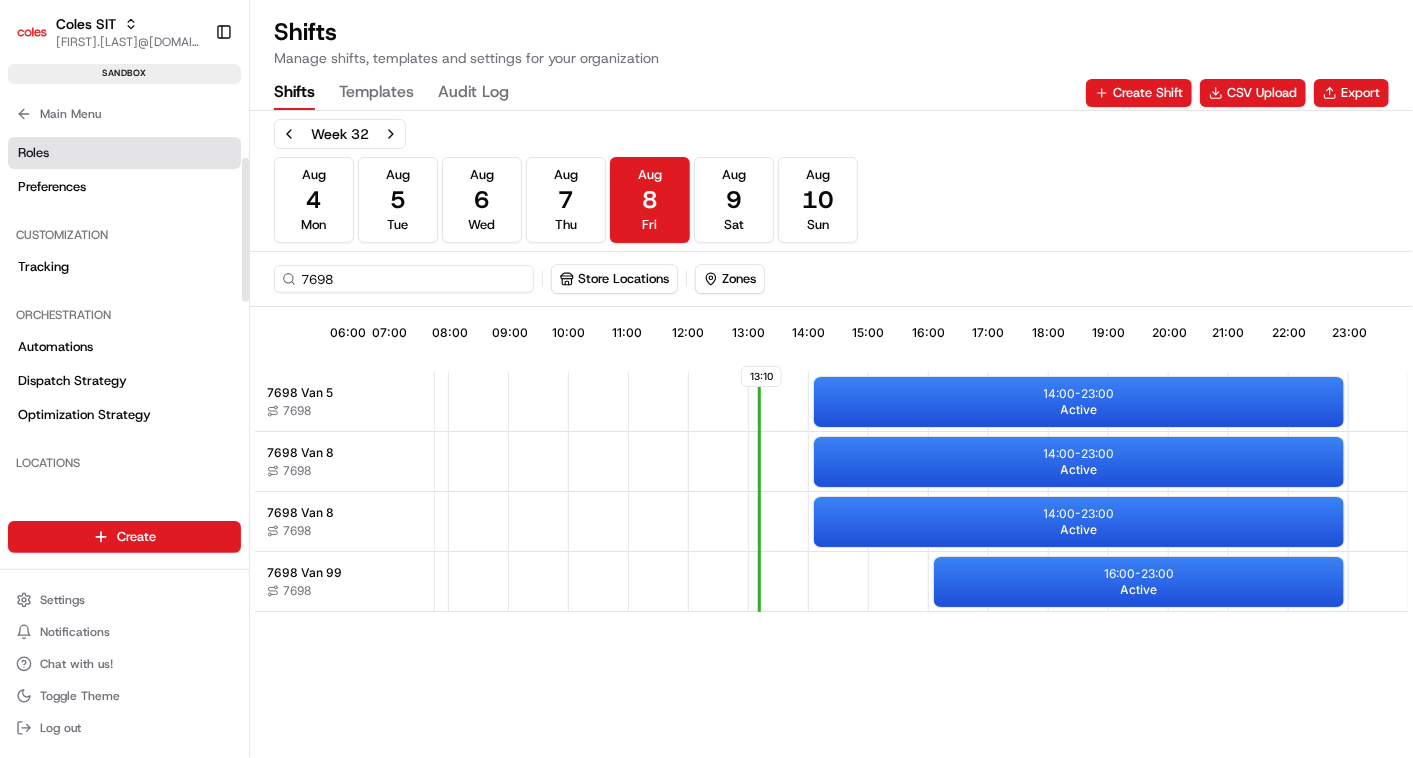 scroll, scrollTop: 0, scrollLeft: 0, axis: both 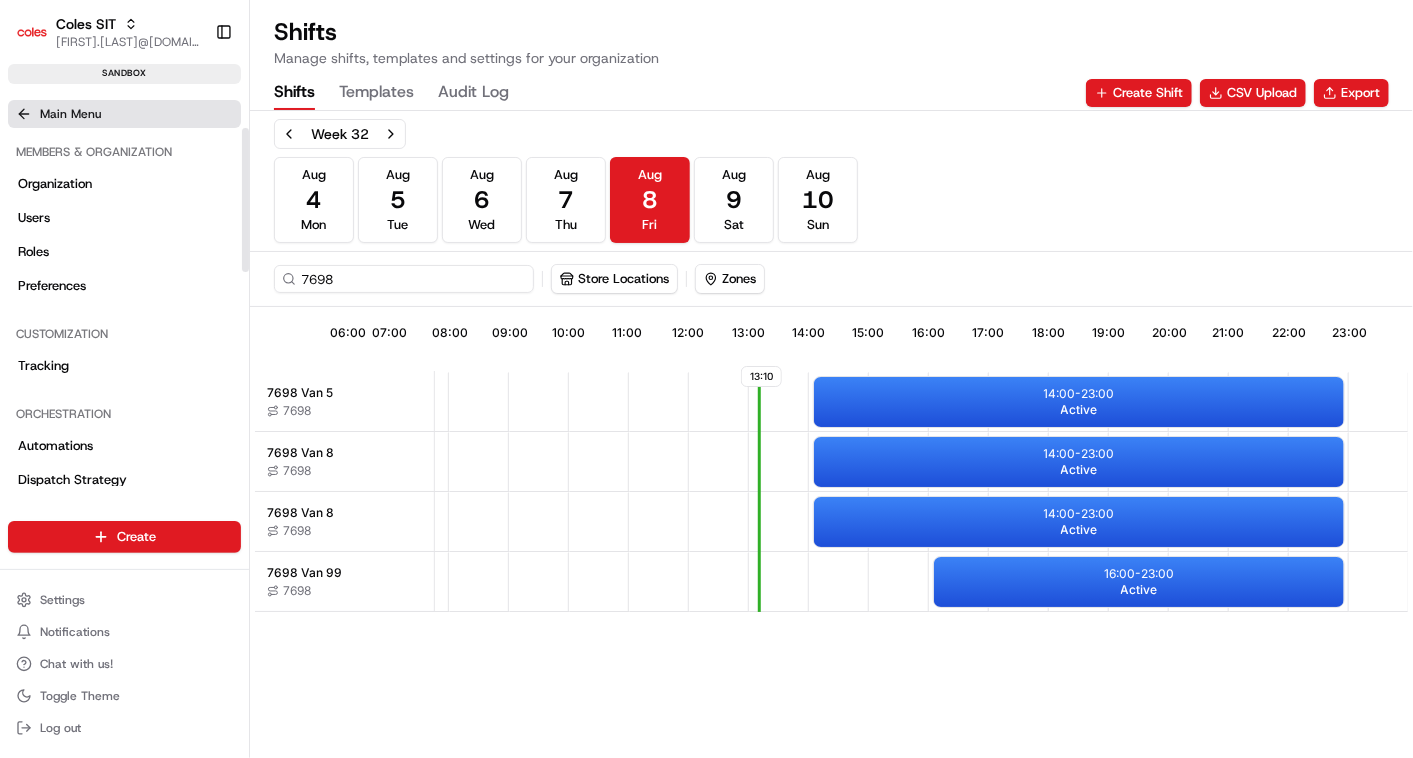 click on "Main Menu" at bounding box center (124, 114) 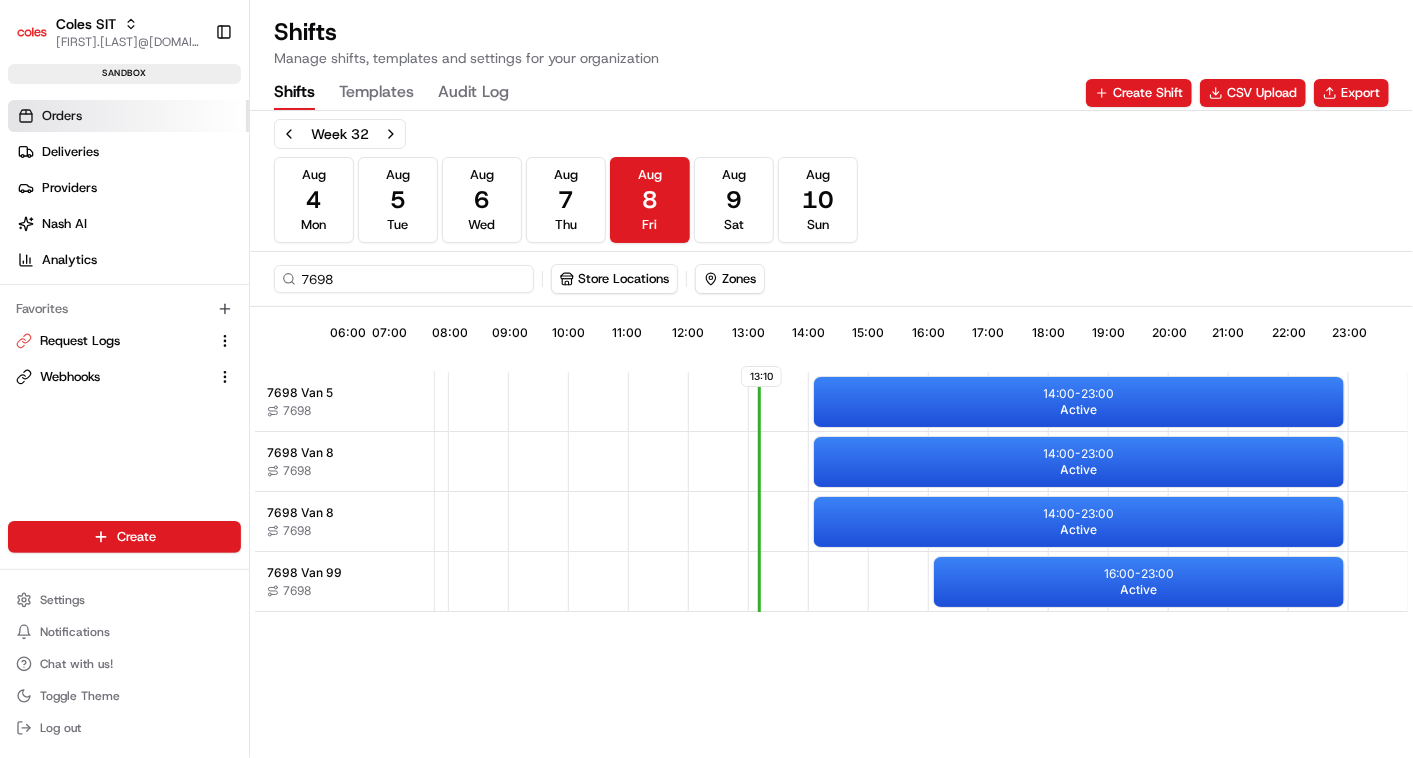 click on "Orders" at bounding box center (62, 116) 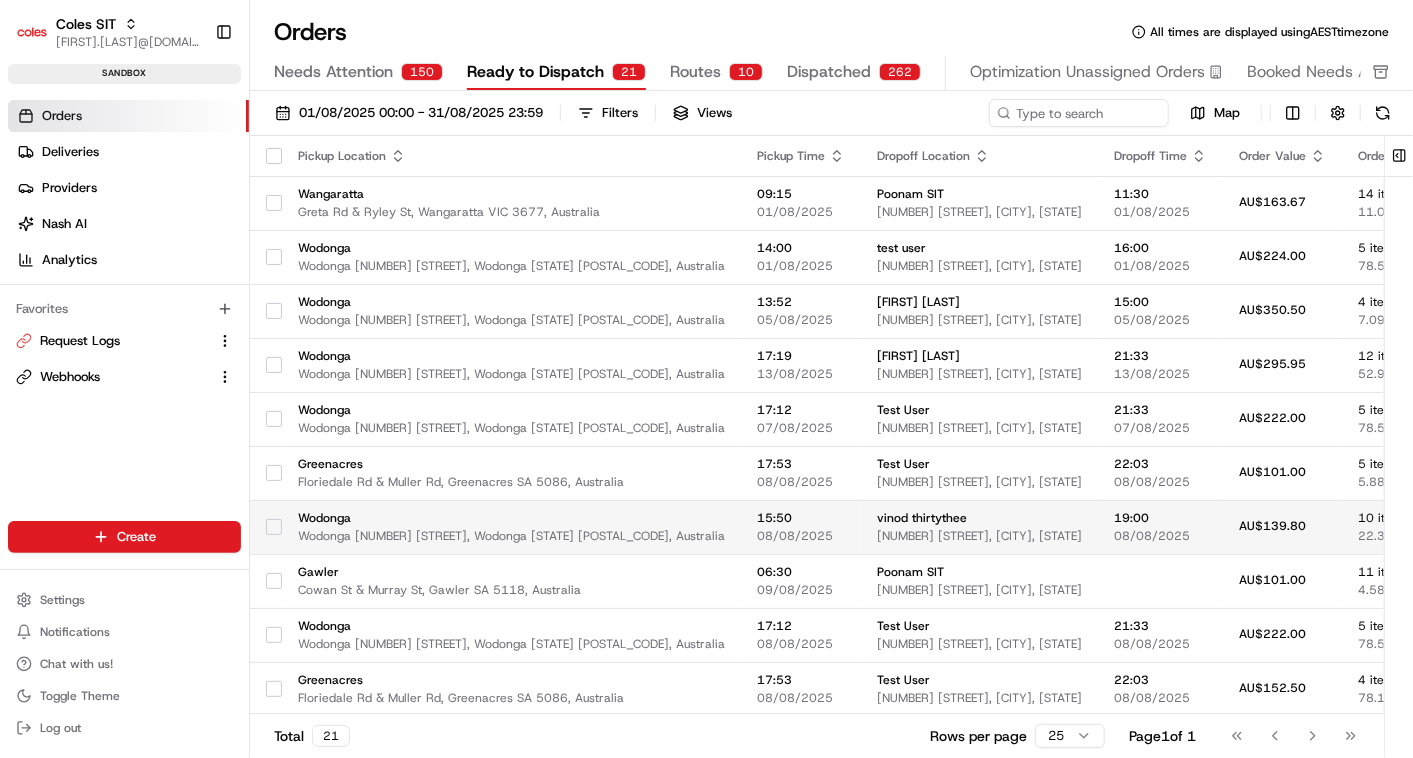 click on "22.35 kg" at bounding box center [1408, 536] 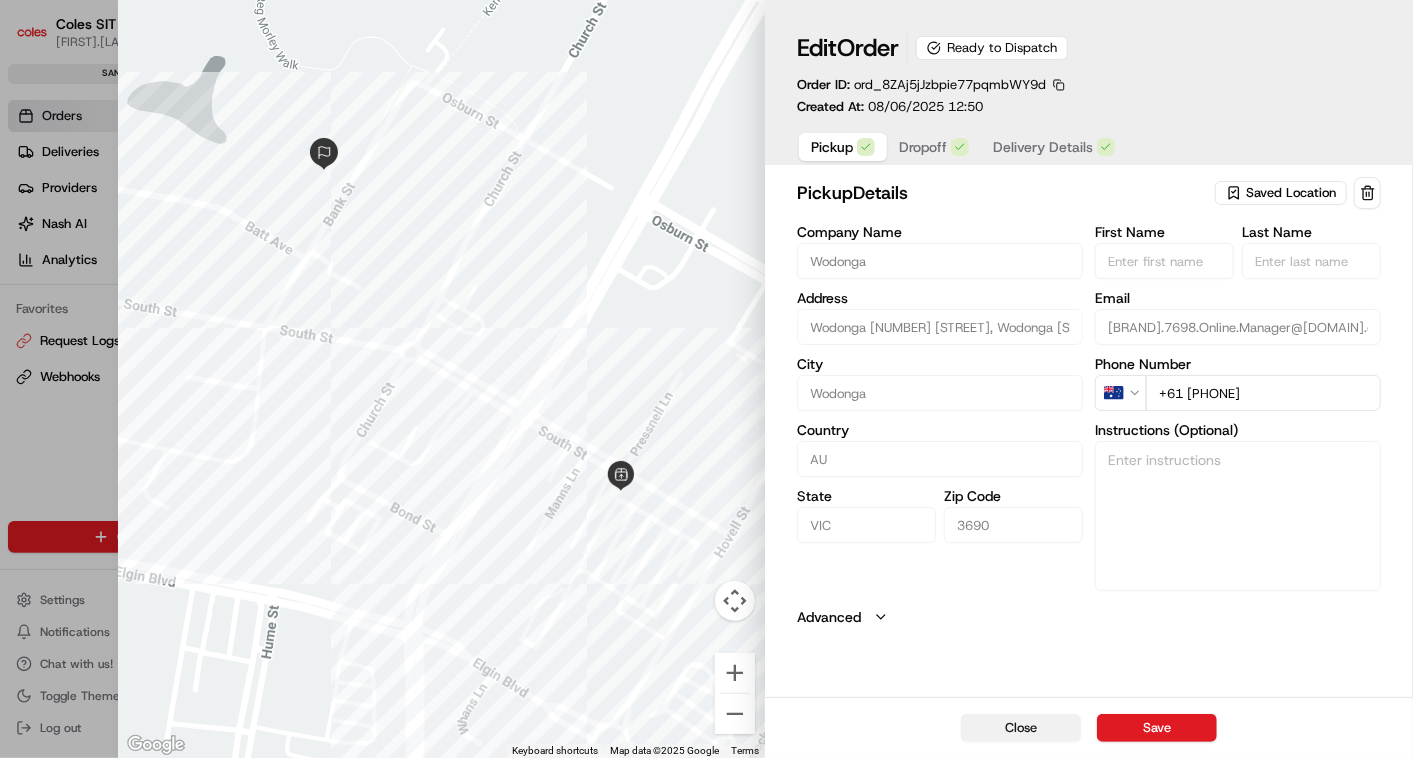 click on "Close" at bounding box center (1021, 728) 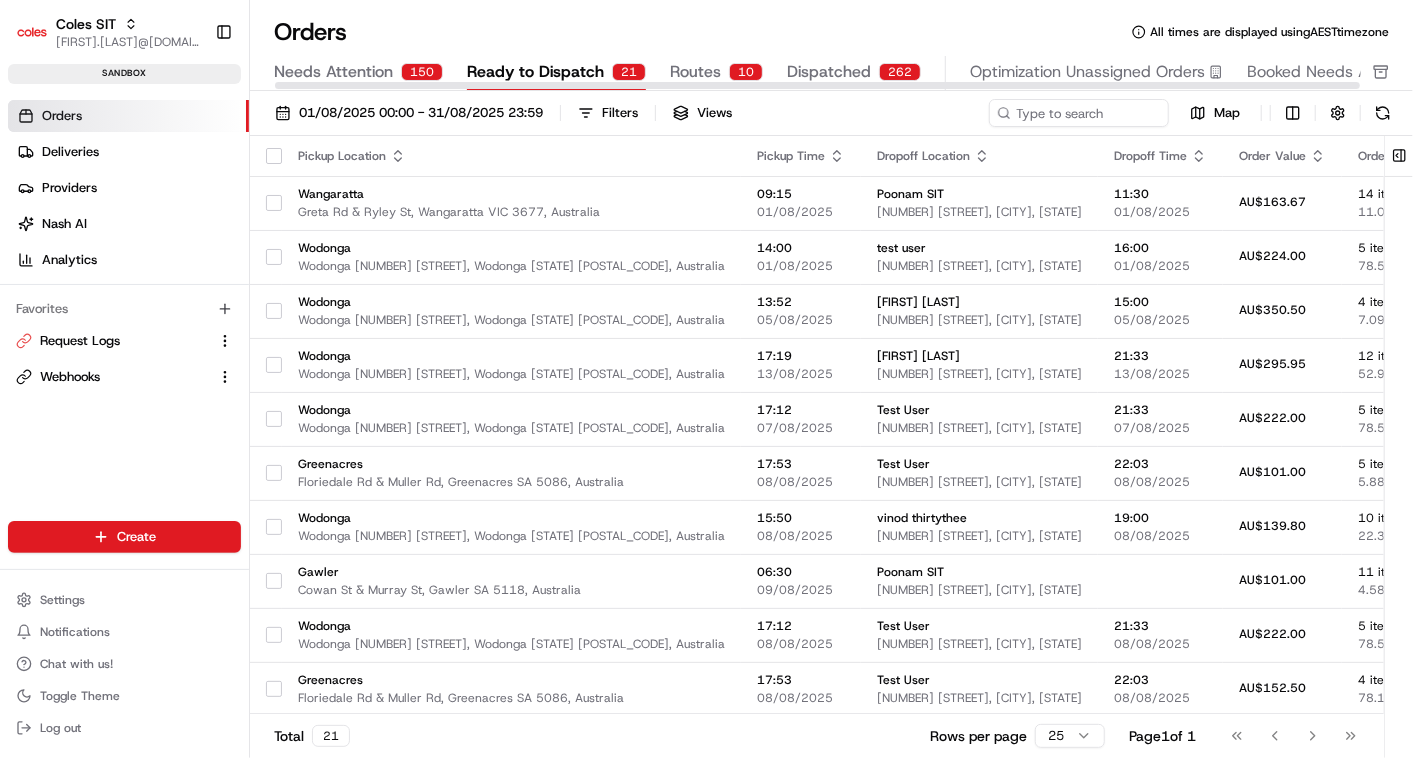click on "Ready to Dispatch" at bounding box center [535, 72] 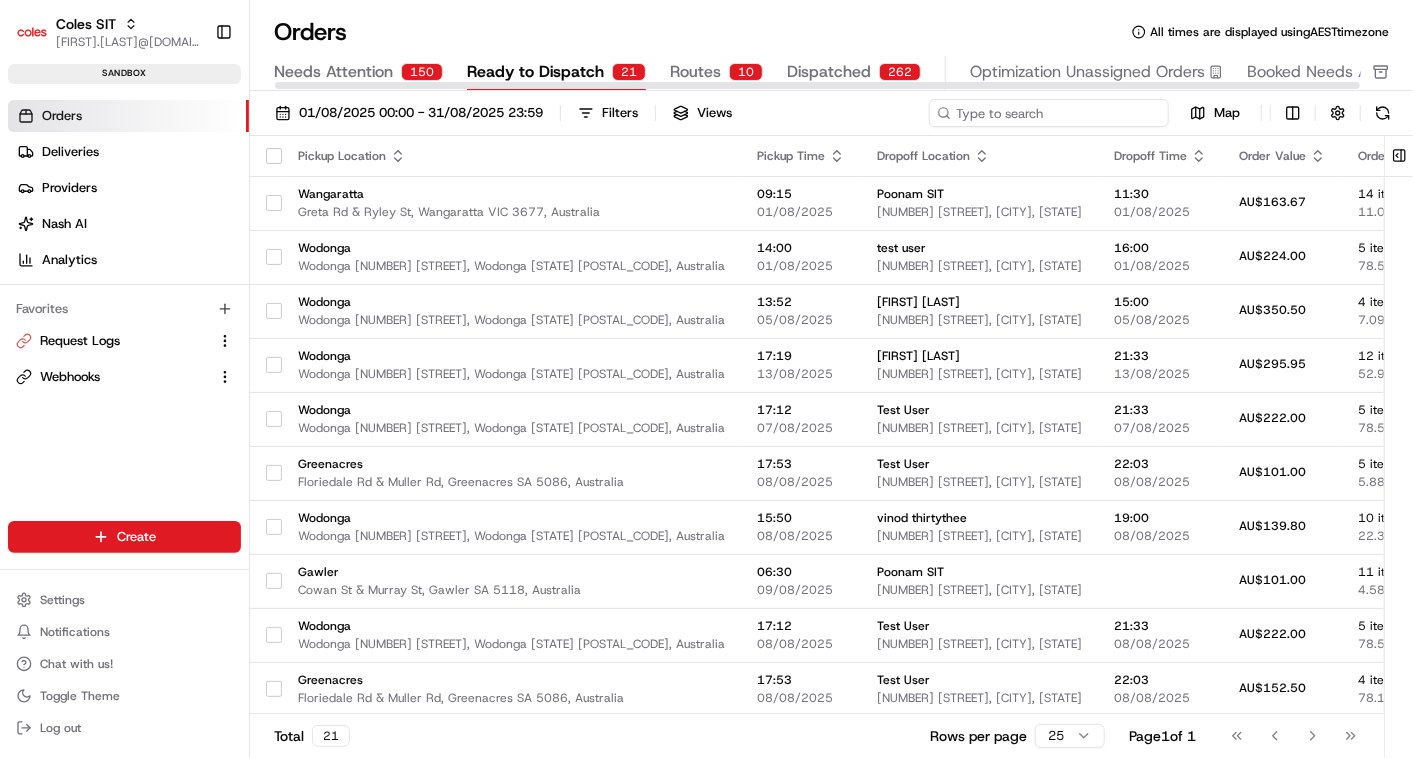 click at bounding box center (1049, 113) 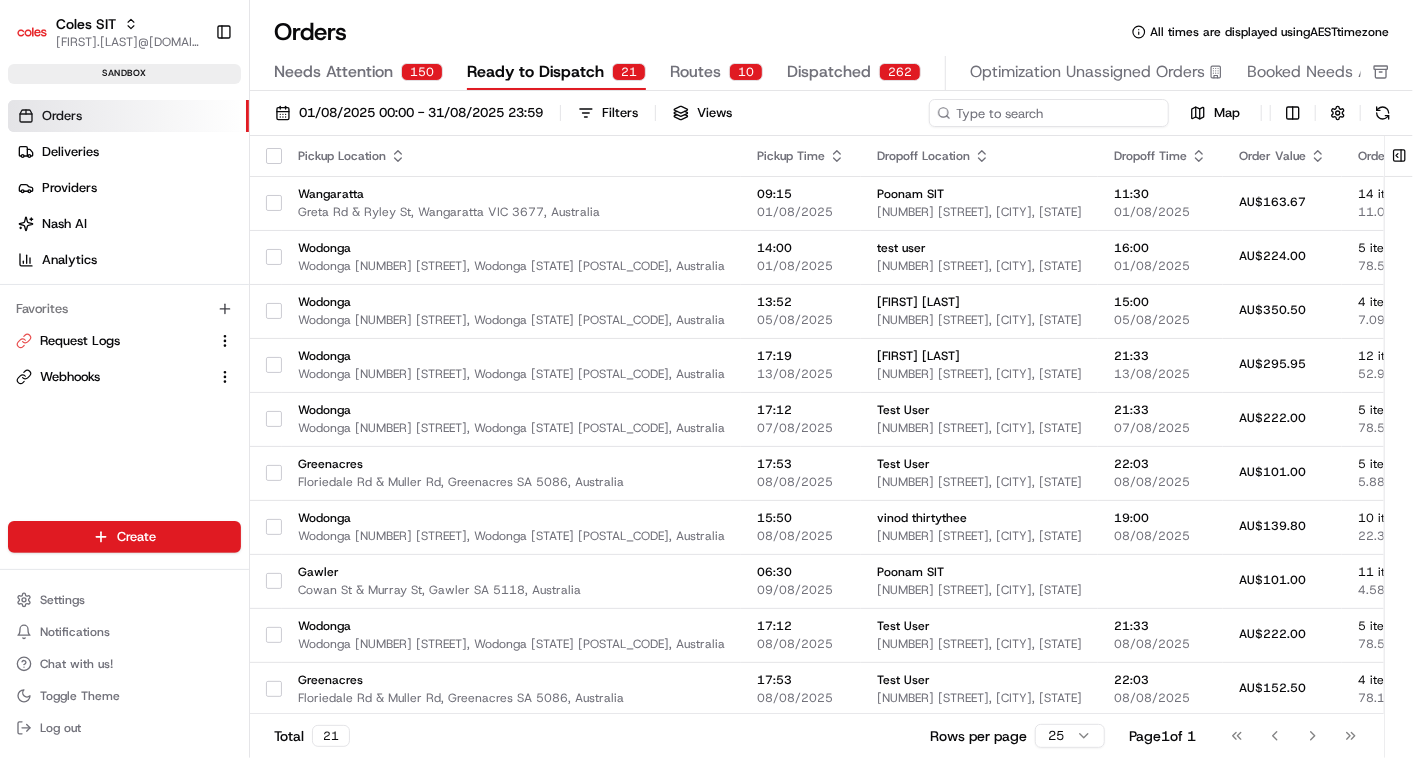 paste on "216547110" 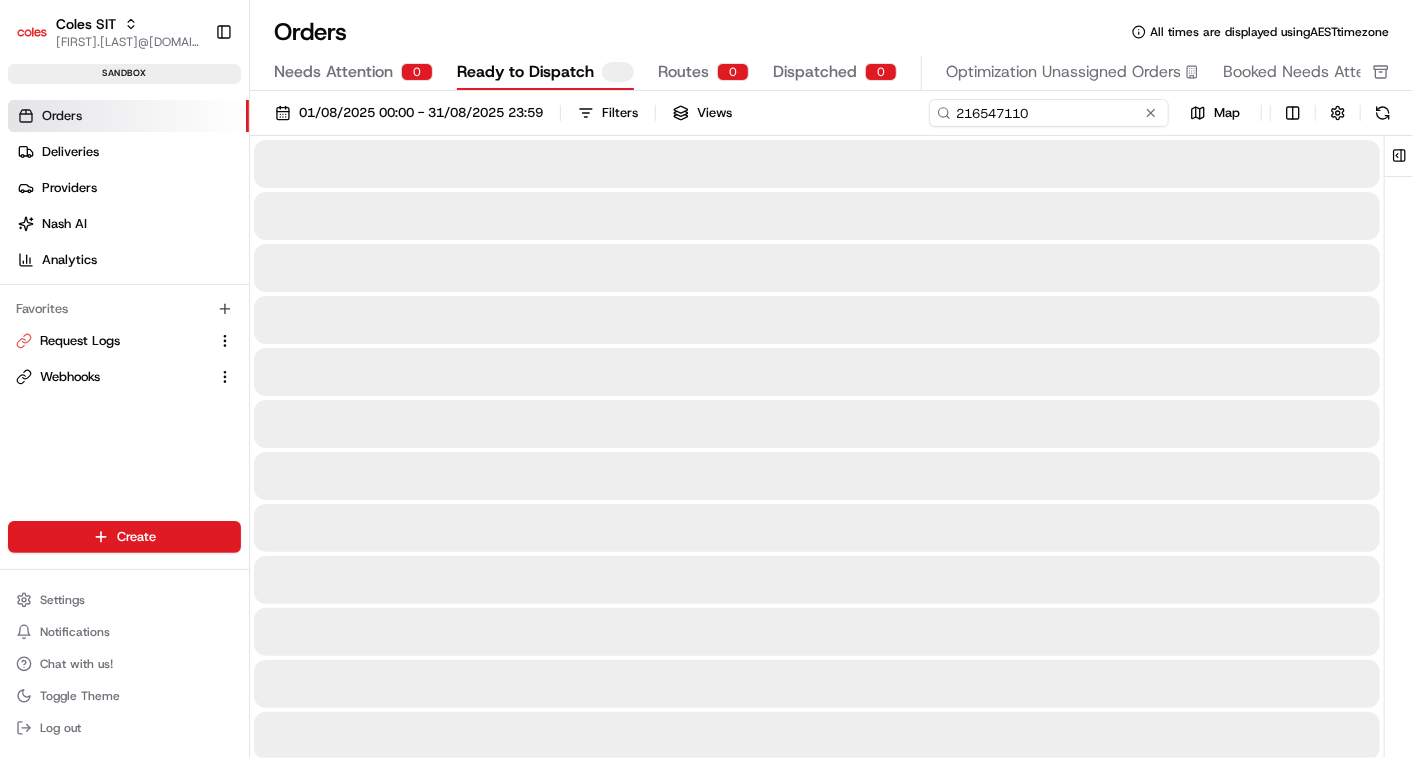 type on "216547110" 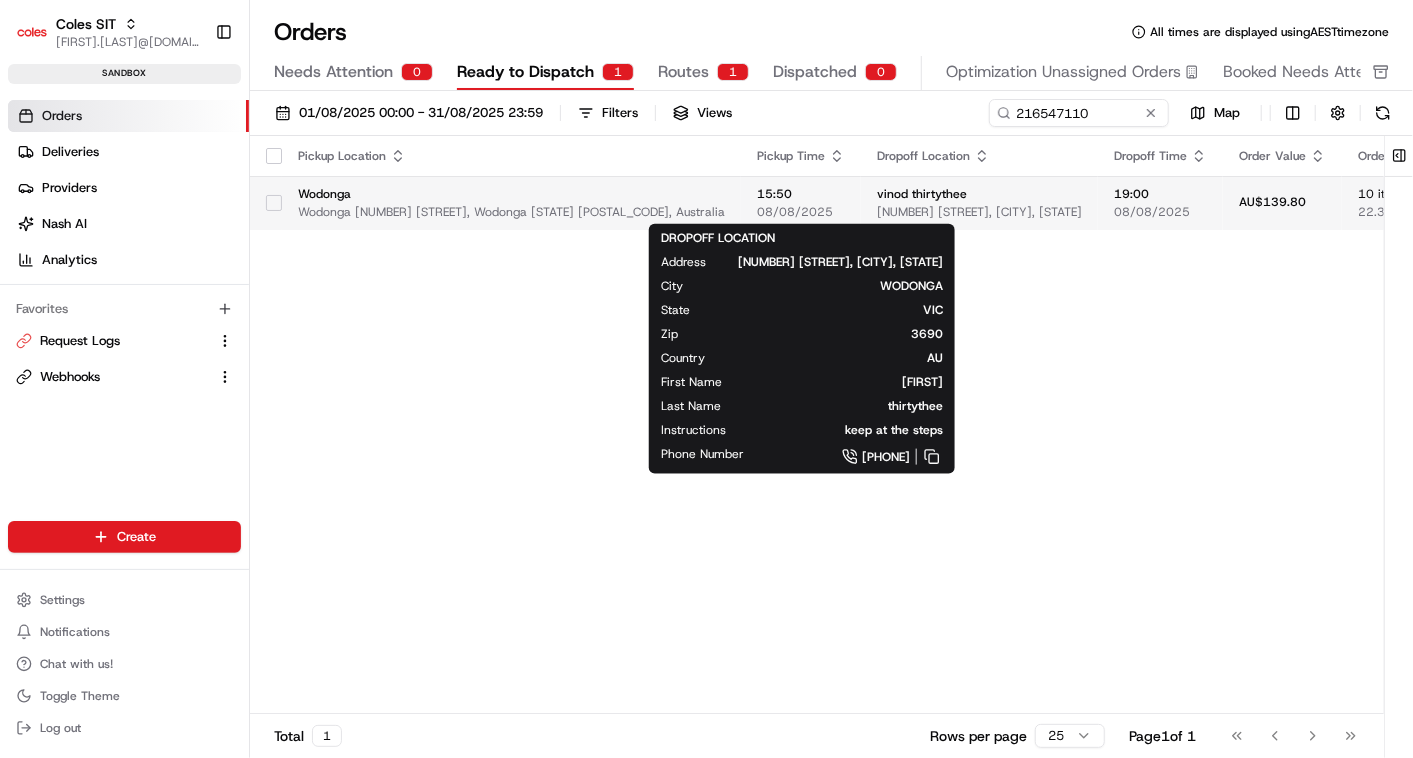 click on "[NUMBER] [STREET], [CITY], [STATE]" at bounding box center [979, 212] 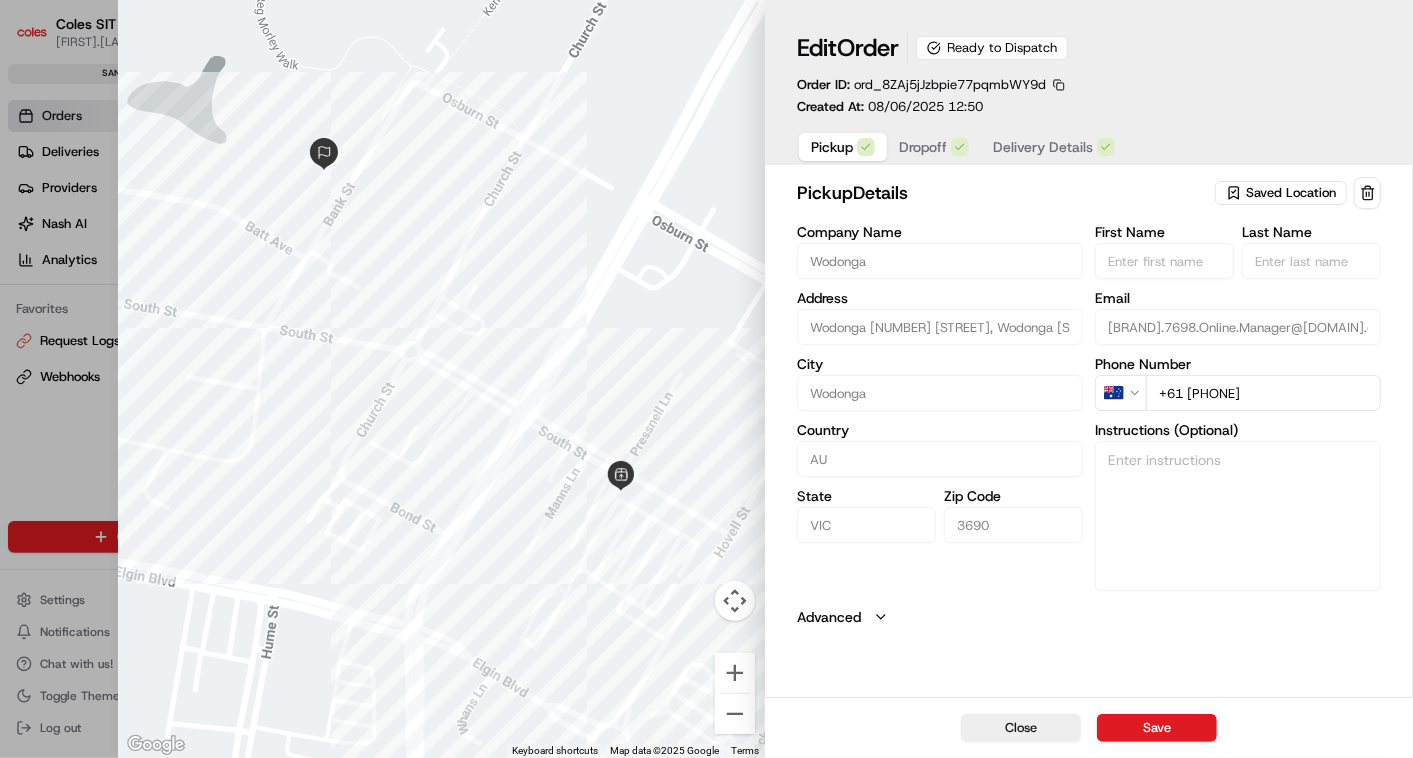 type 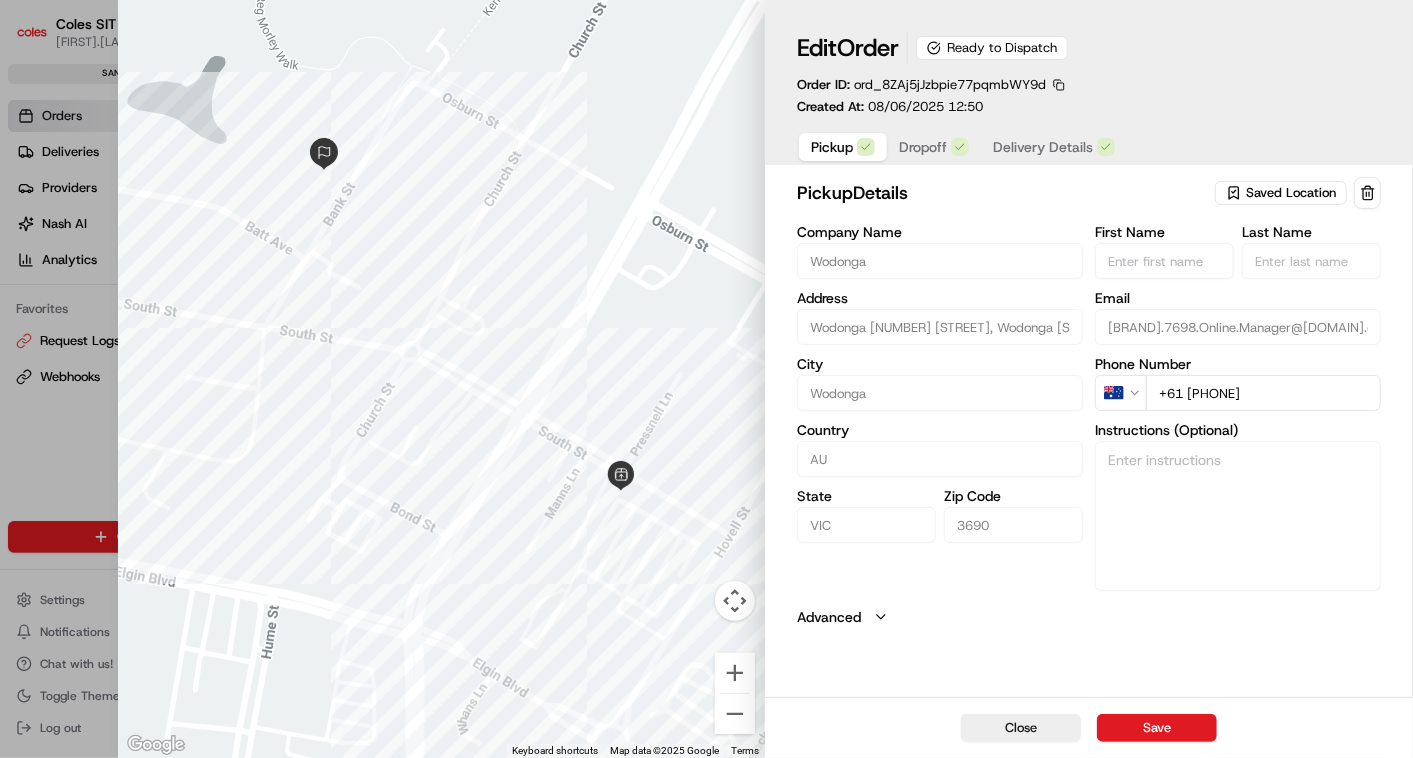 click on "Dropoff" at bounding box center (923, 147) 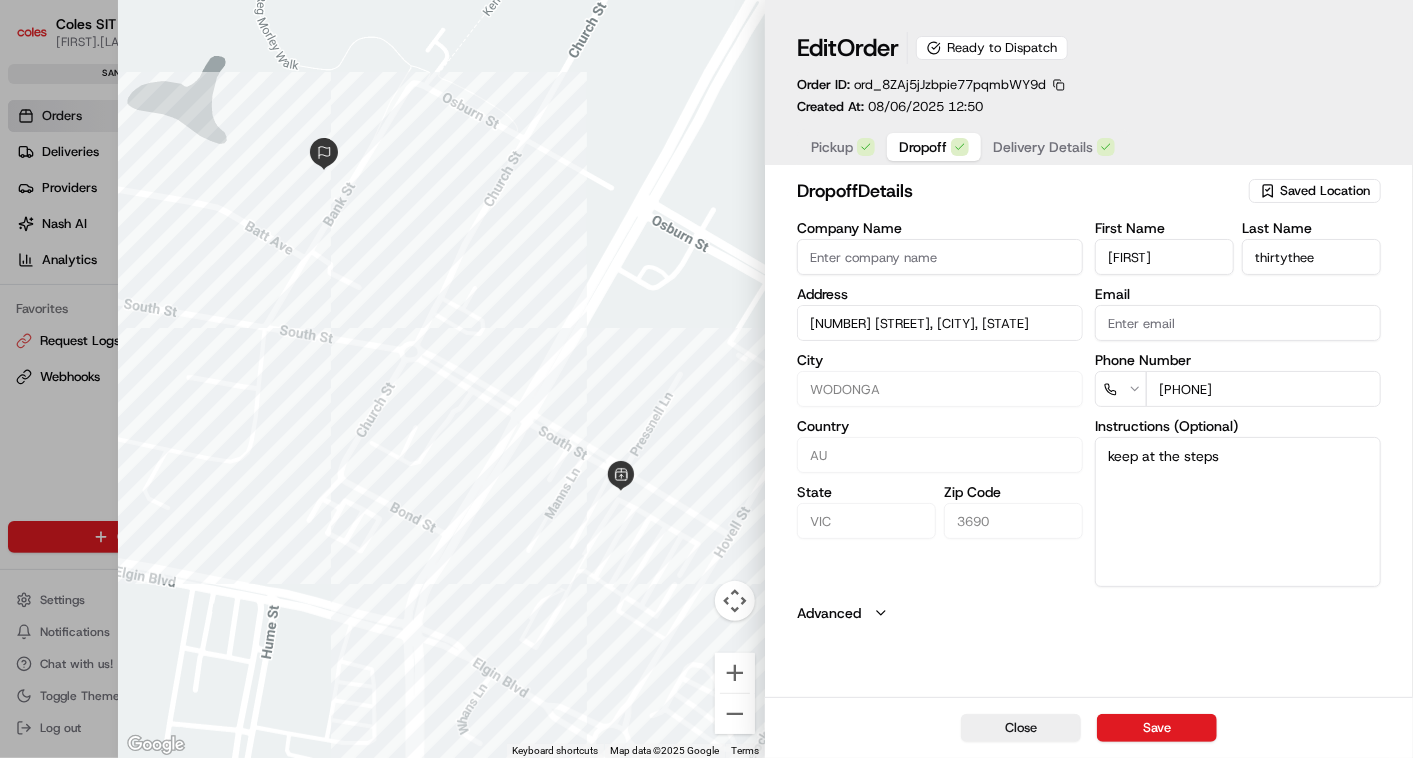 type 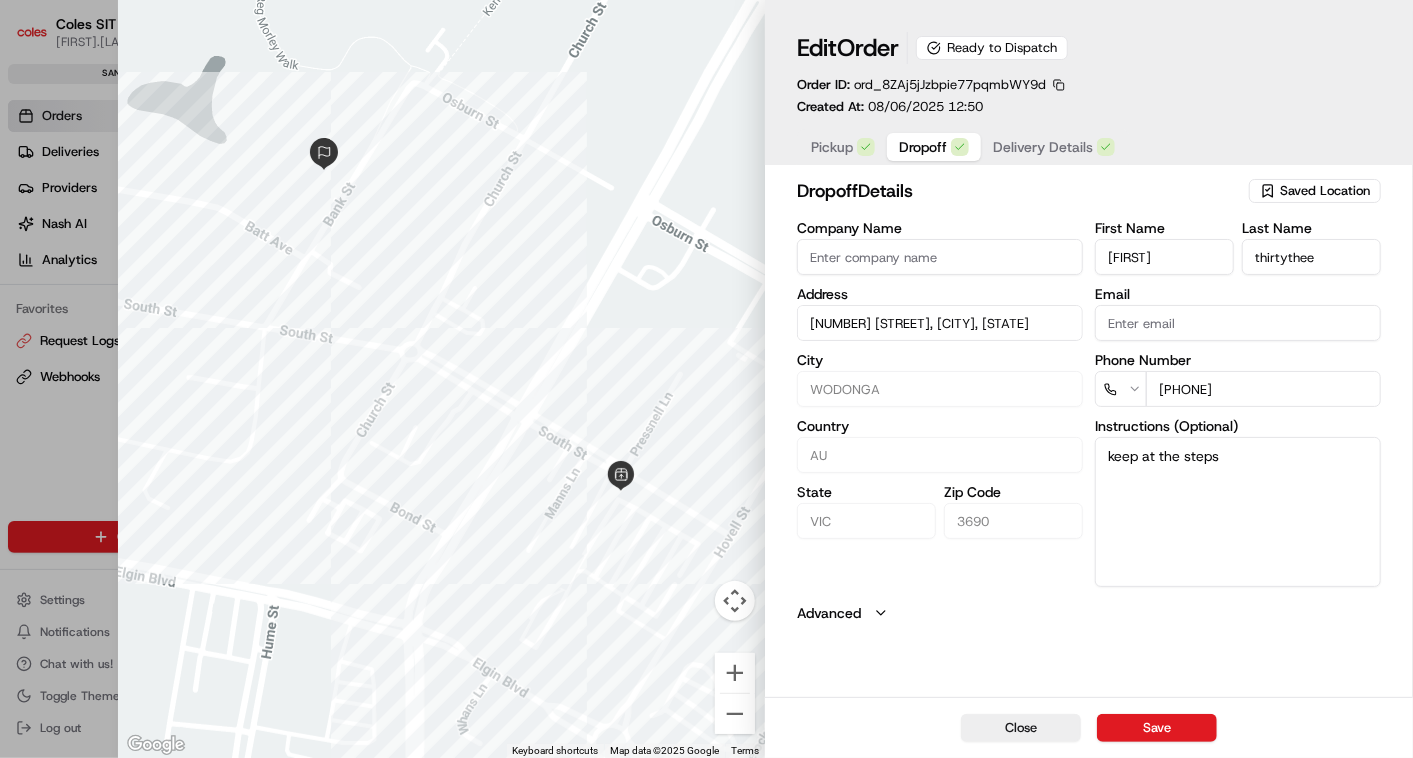 click on "Delivery Details" at bounding box center (1043, 147) 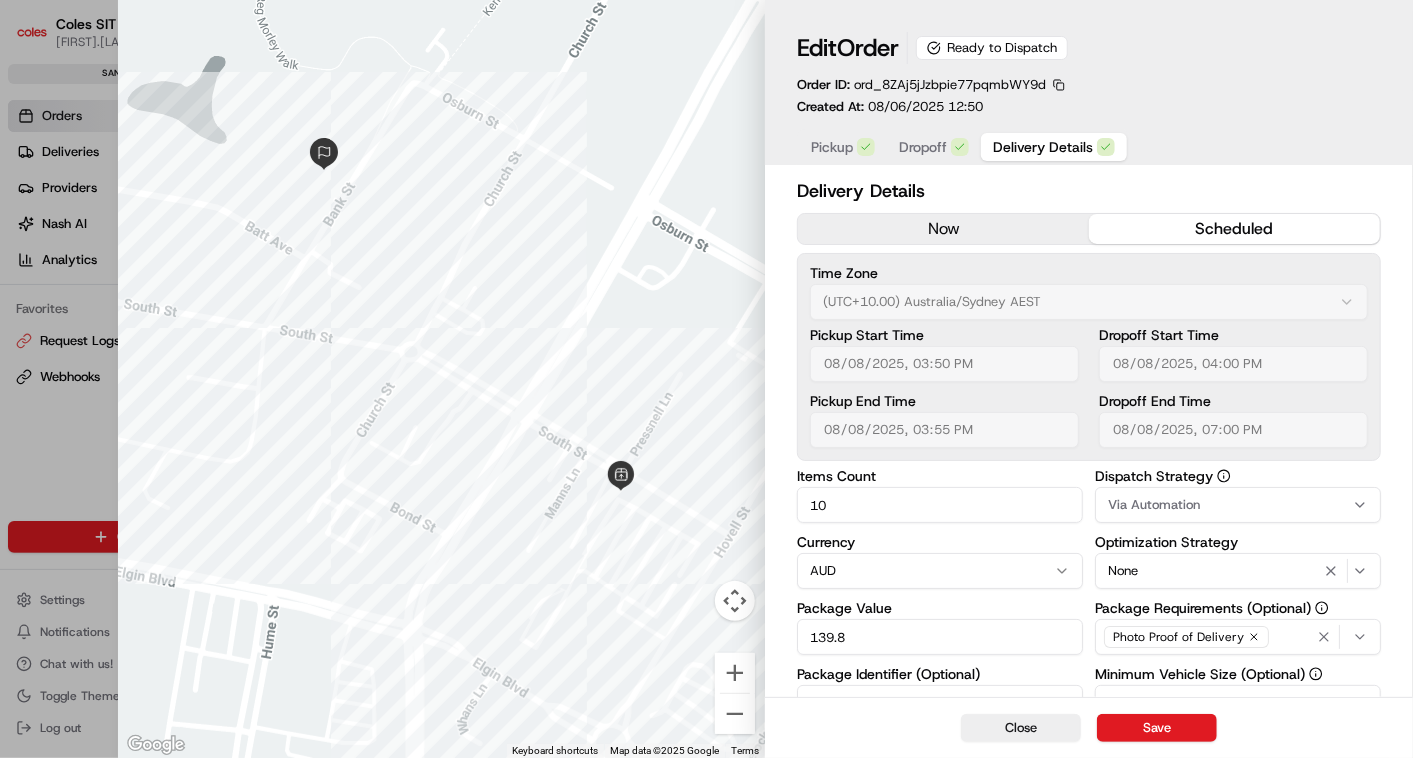 type 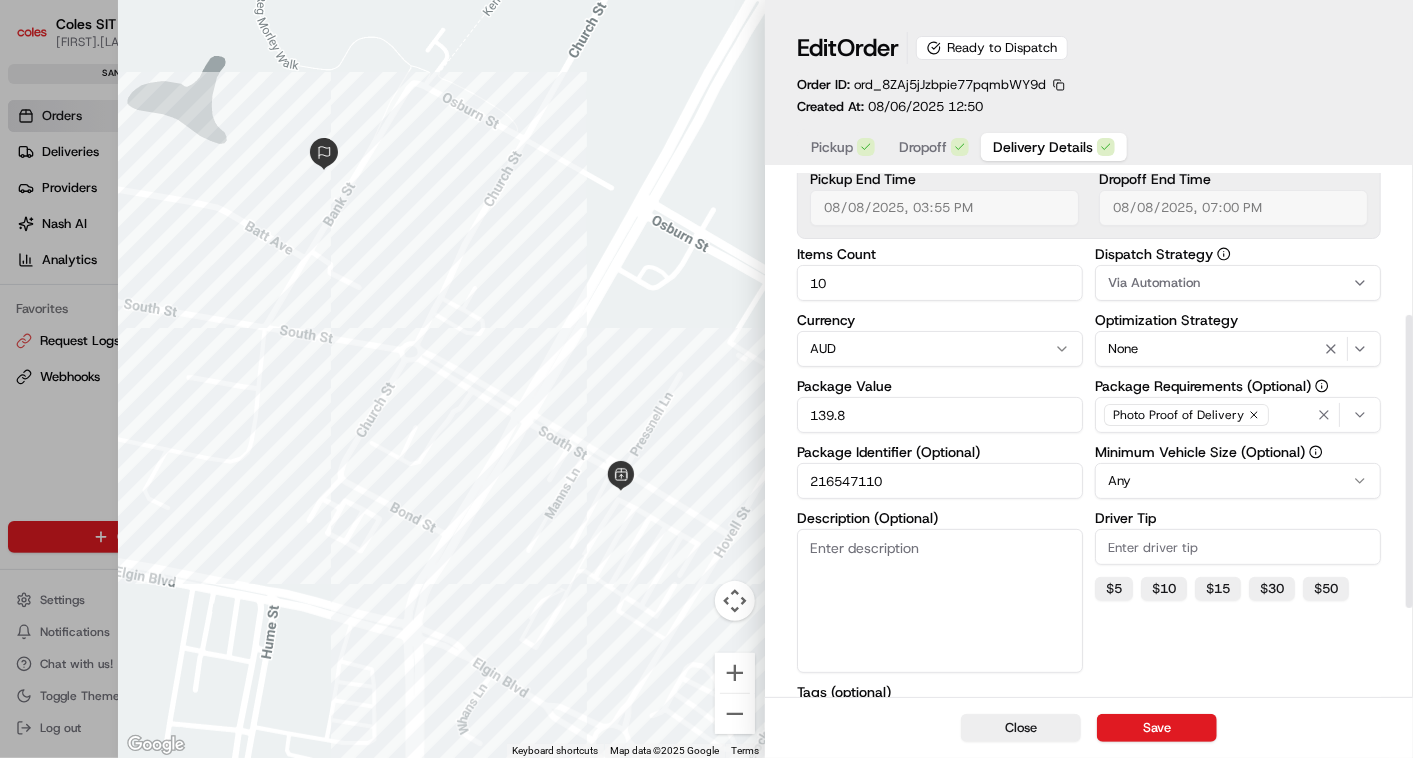 scroll, scrollTop: 333, scrollLeft: 0, axis: vertical 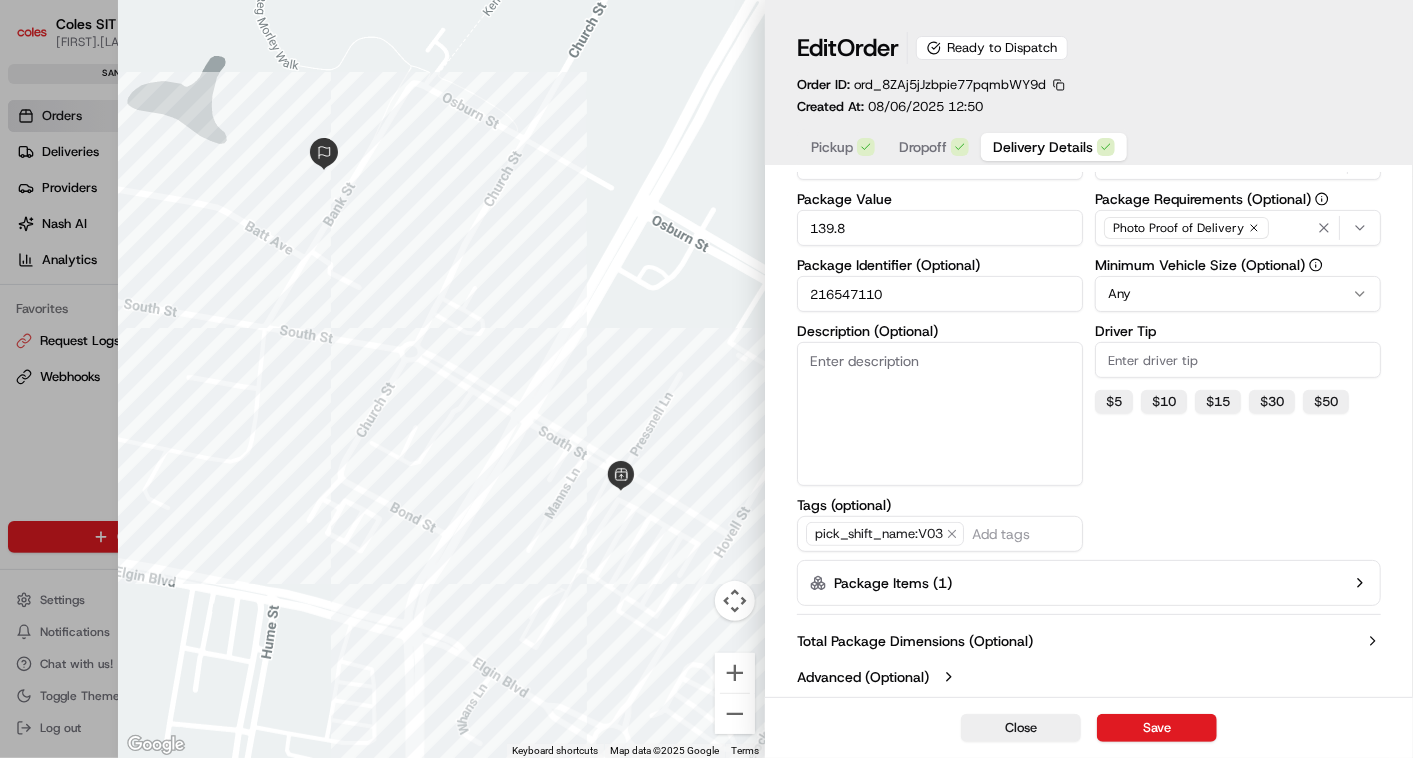 click on "Package Items ( 1 )" at bounding box center [1089, 583] 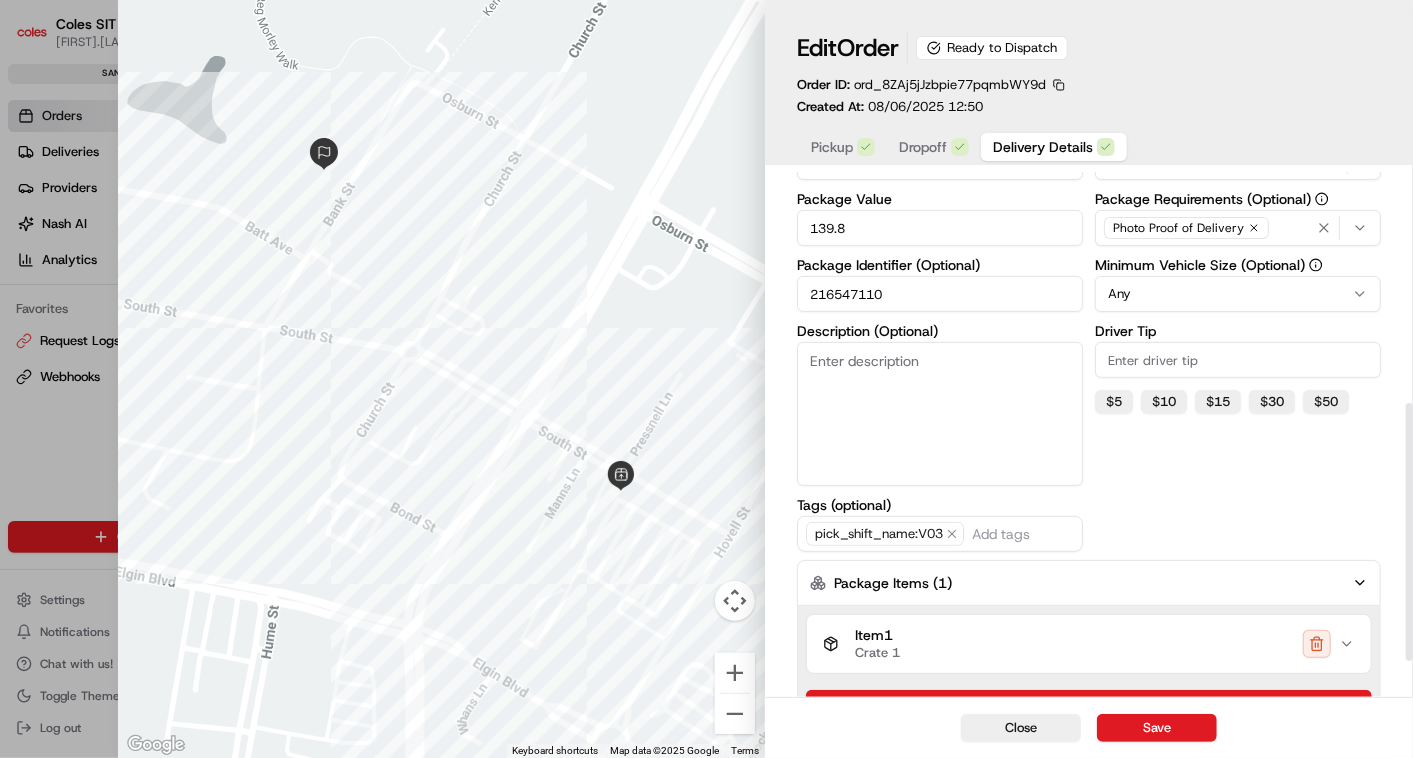 scroll, scrollTop: 537, scrollLeft: 0, axis: vertical 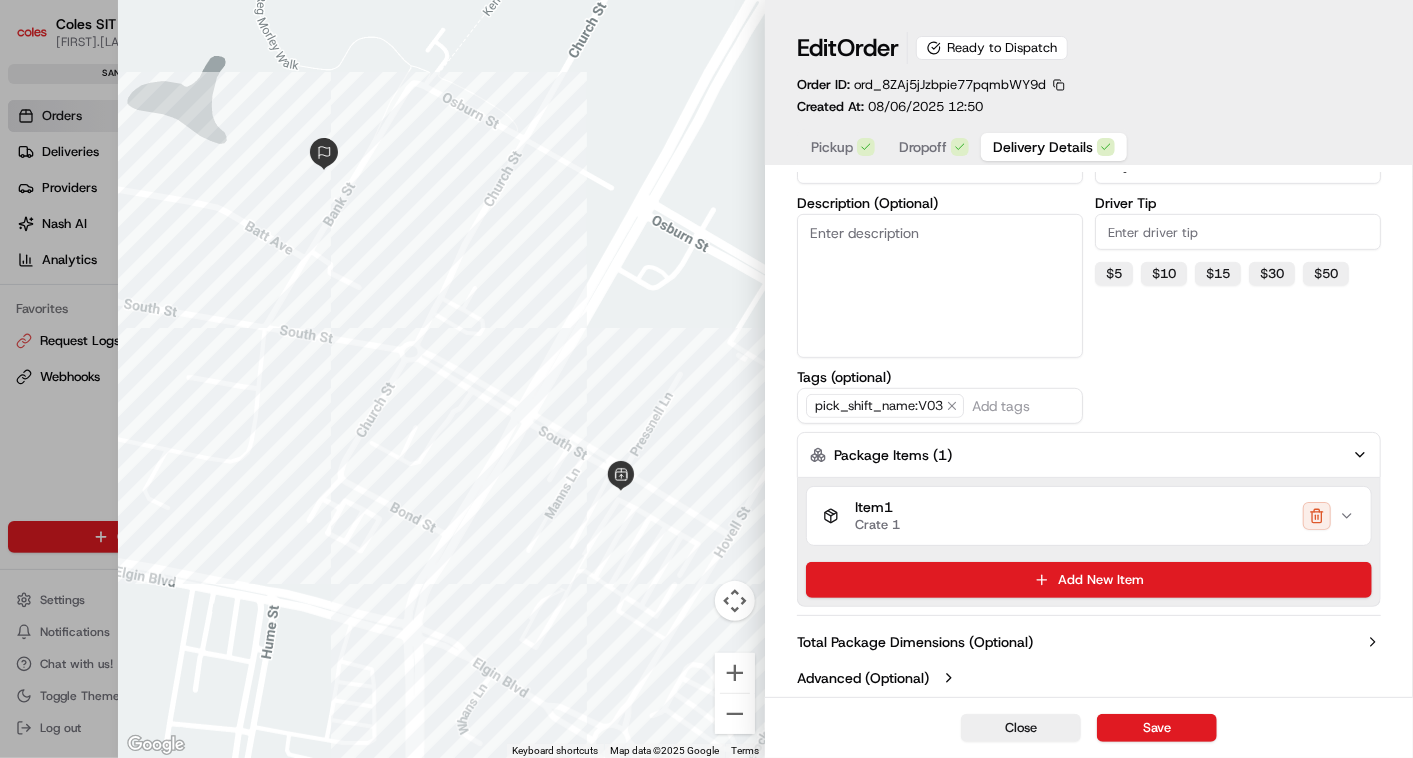 click 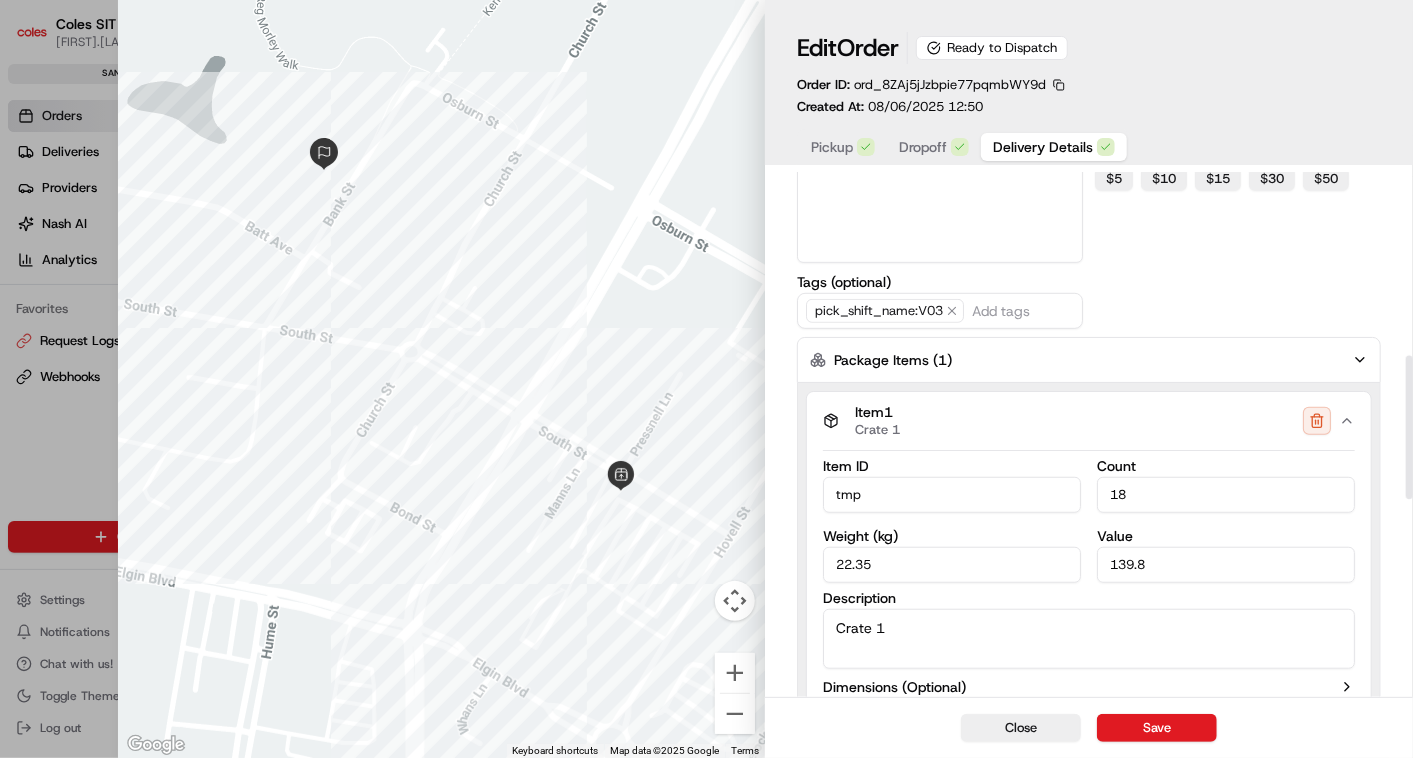 scroll, scrollTop: 760, scrollLeft: 0, axis: vertical 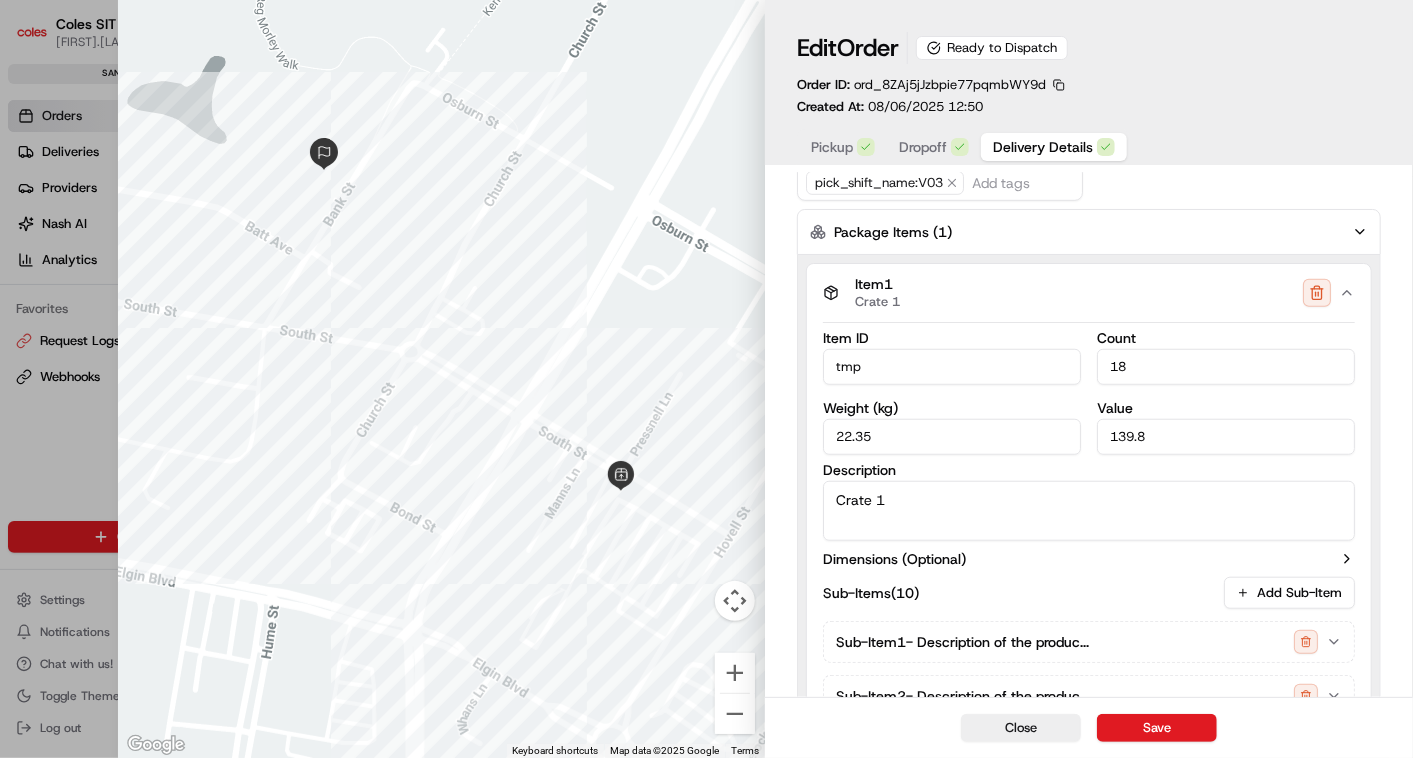 type 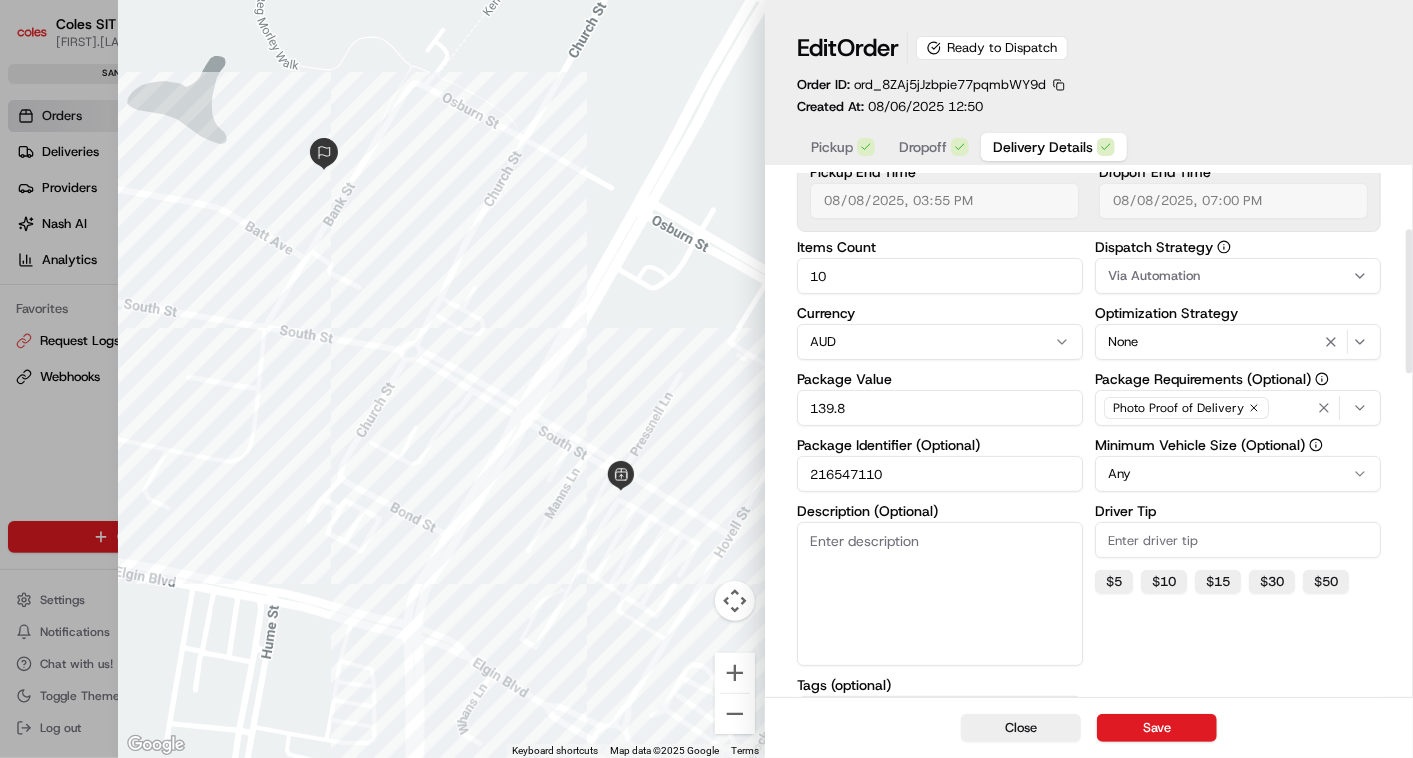 scroll, scrollTop: 204, scrollLeft: 0, axis: vertical 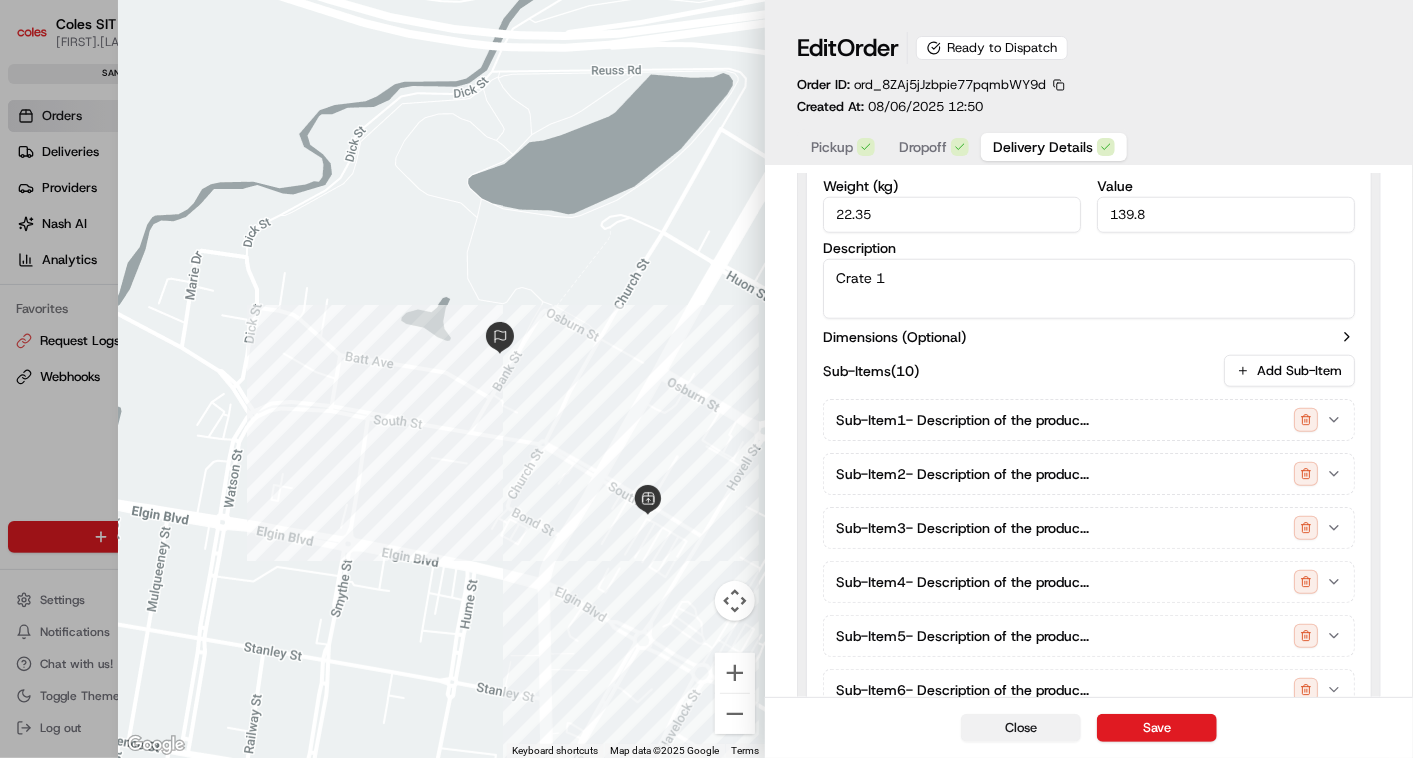 click on "Close" at bounding box center (1021, 728) 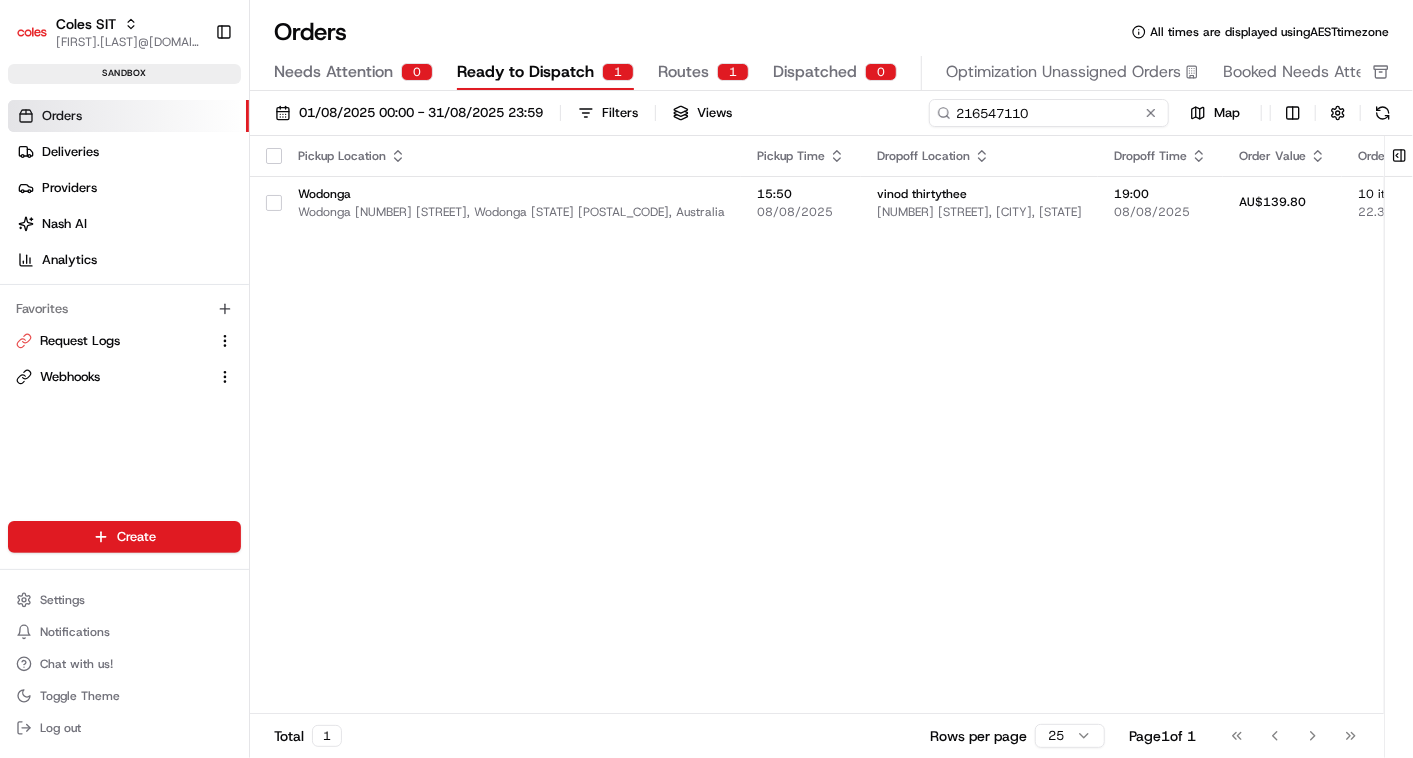 click on "216547110" at bounding box center (1049, 113) 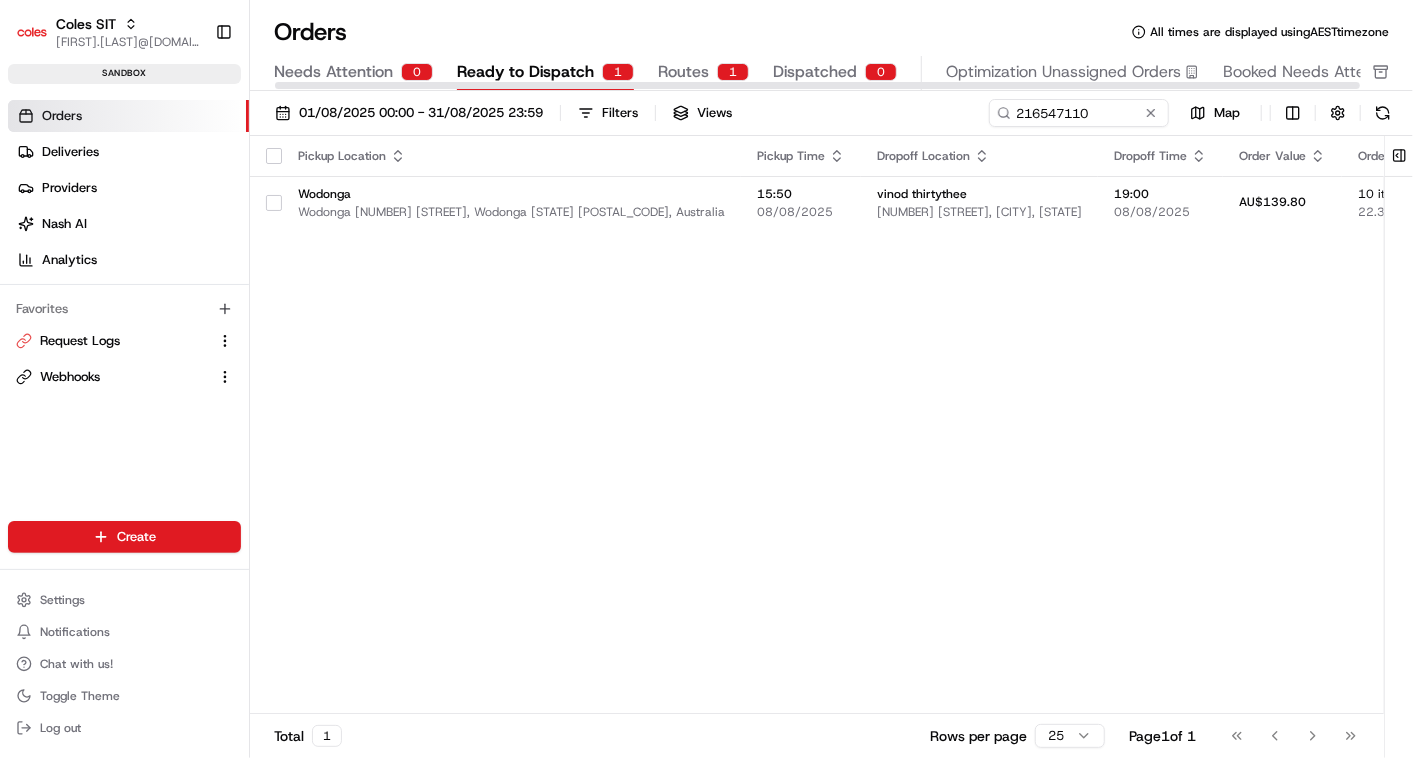 click on "Routes" at bounding box center (683, 72) 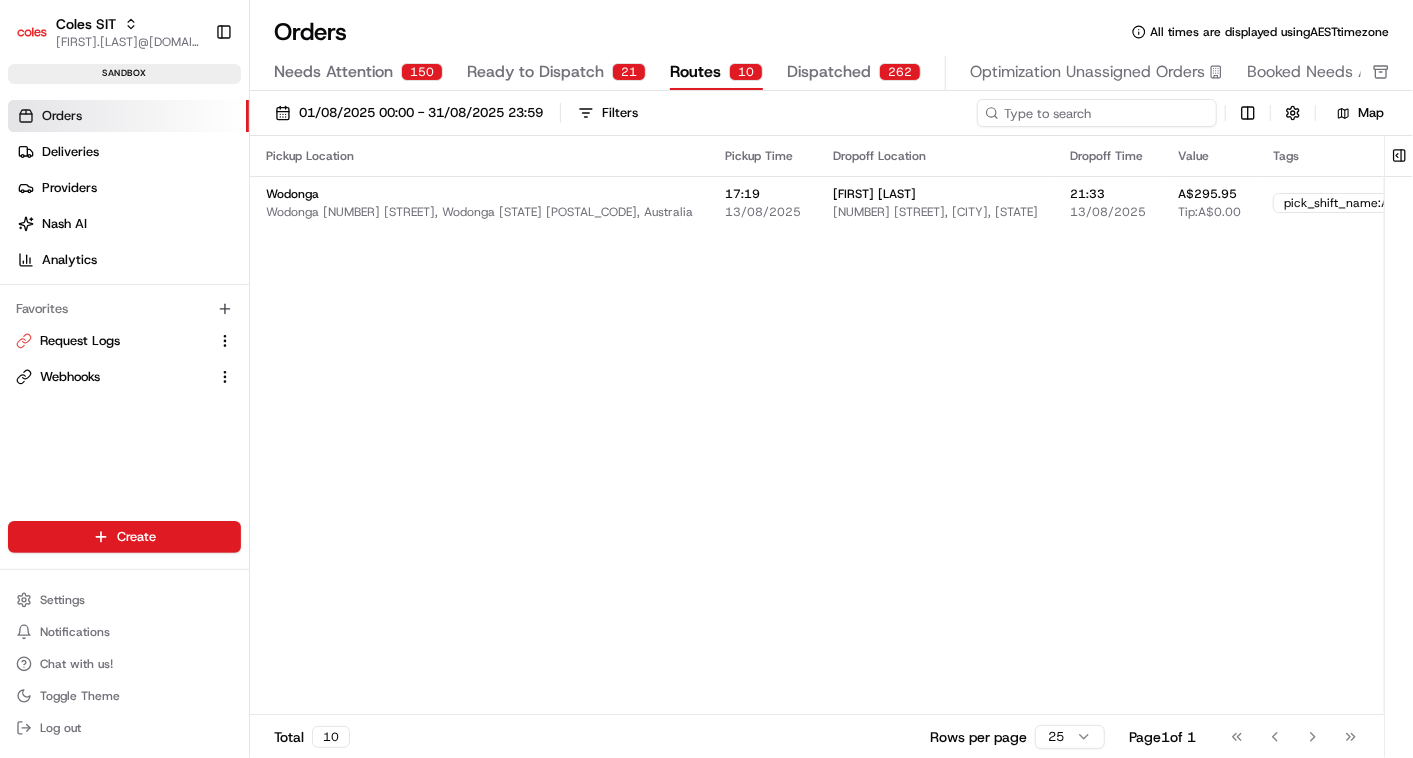 click at bounding box center [1097, 113] 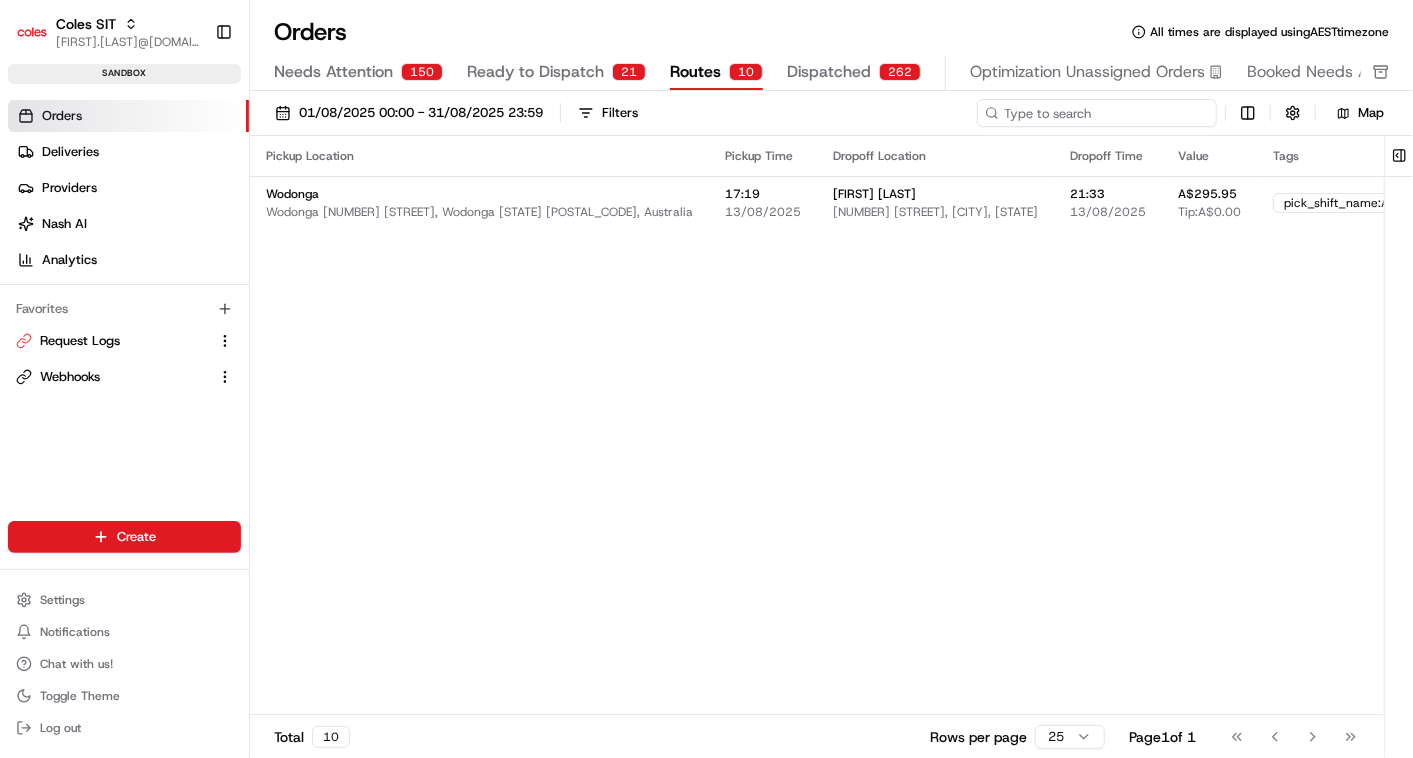 paste on "216547110" 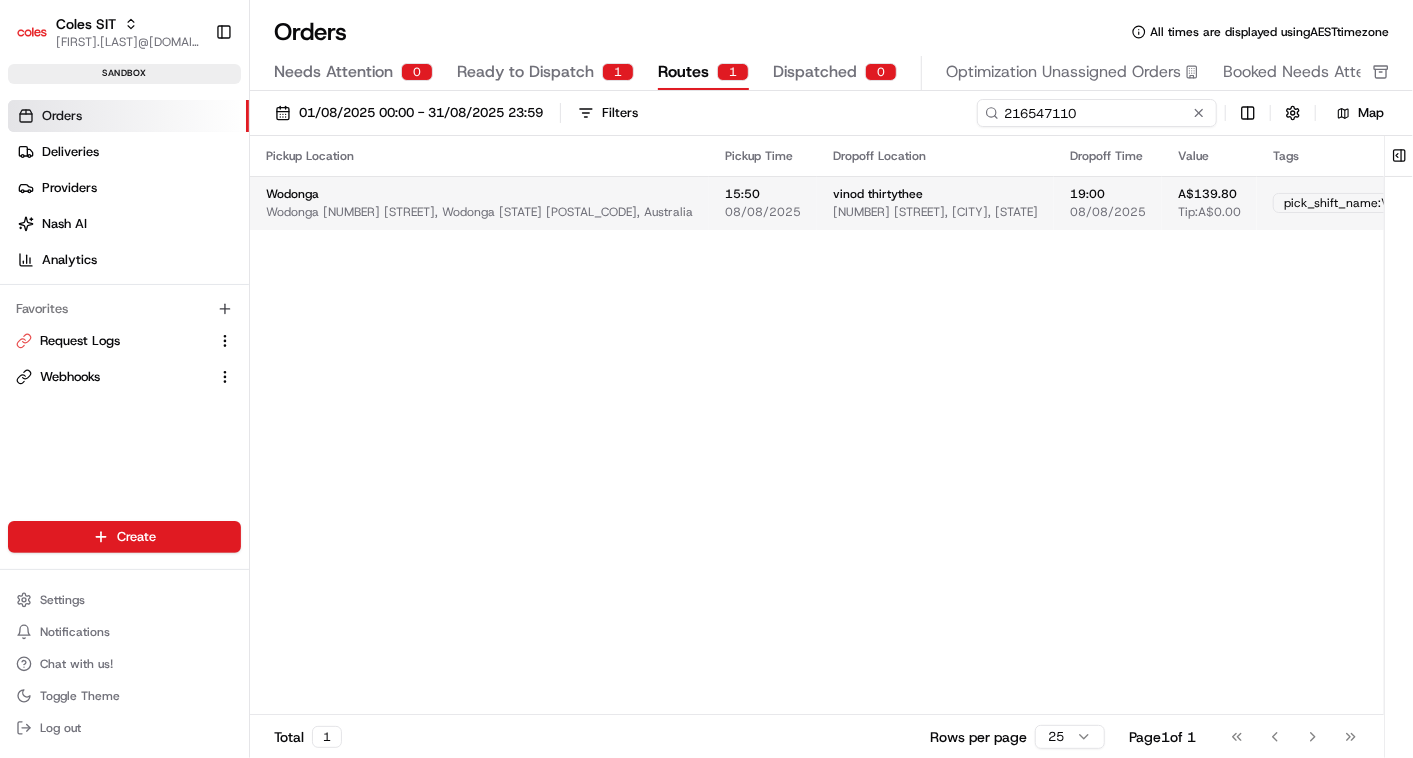 type on "216547110" 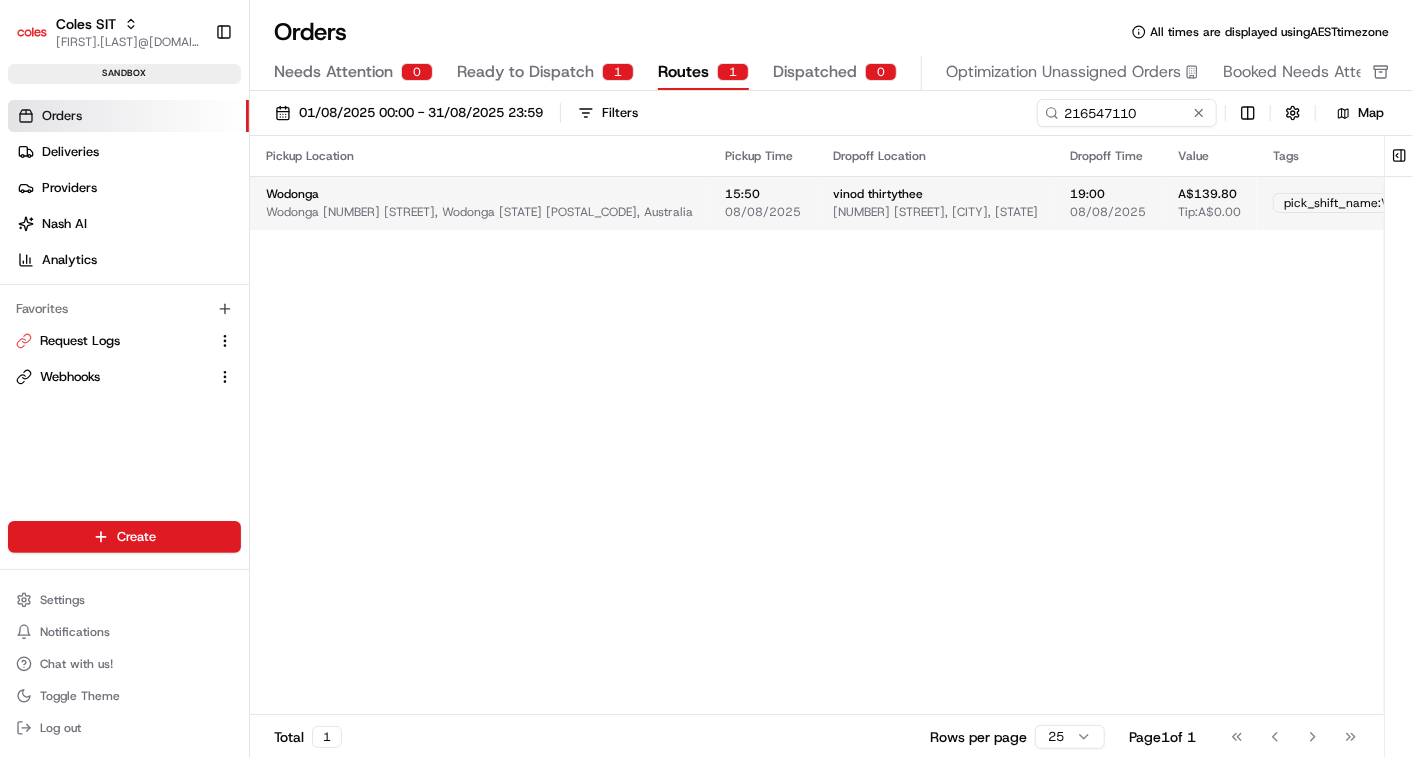 click on "[NUMBER] [STREET], [CITY], [STATE]" at bounding box center [935, 212] 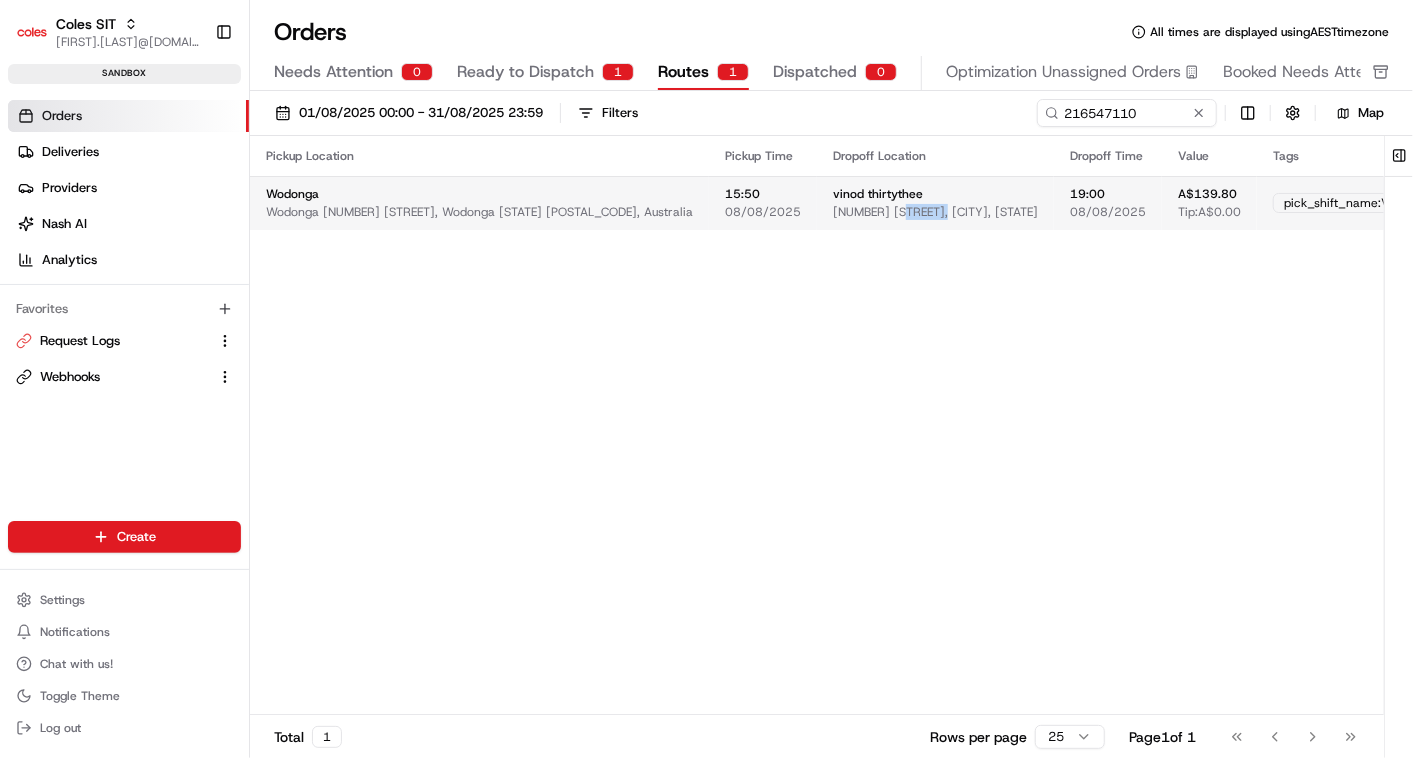 drag, startPoint x: 758, startPoint y: 202, endPoint x: 483, endPoint y: 731, distance: 596.2097 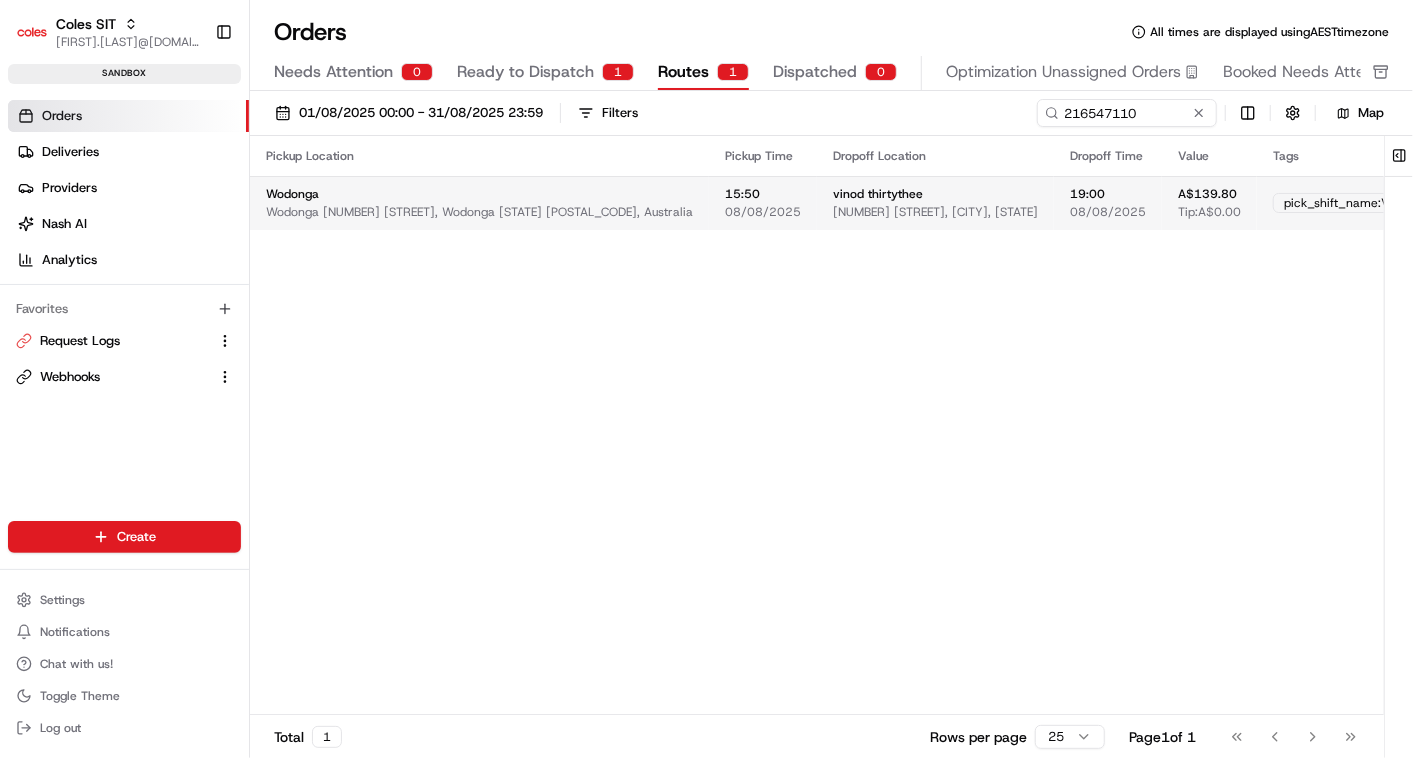 click on "[NUMBER] [STREET], [CITY], [STATE]" at bounding box center [935, 212] 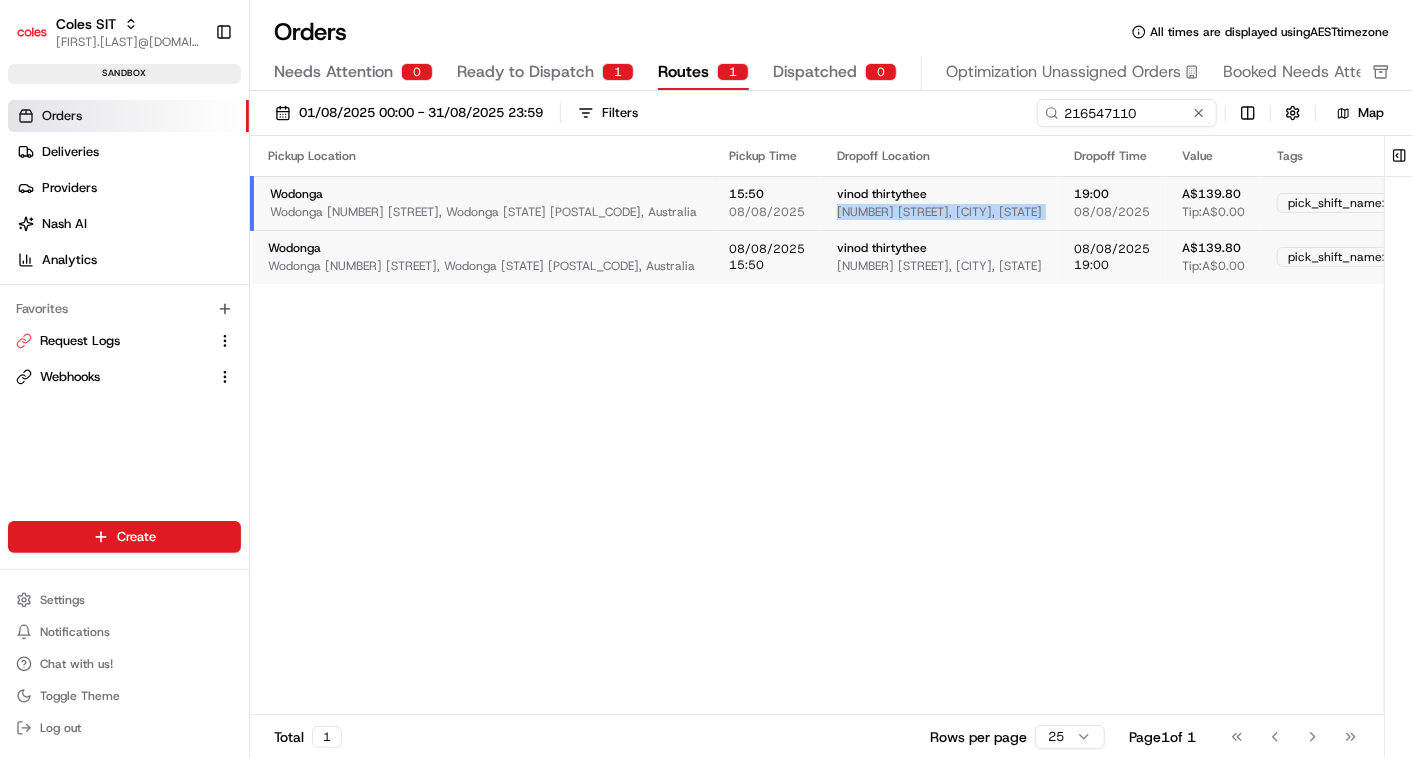 drag, startPoint x: 725, startPoint y: 215, endPoint x: 737, endPoint y: 350, distance: 135.53229 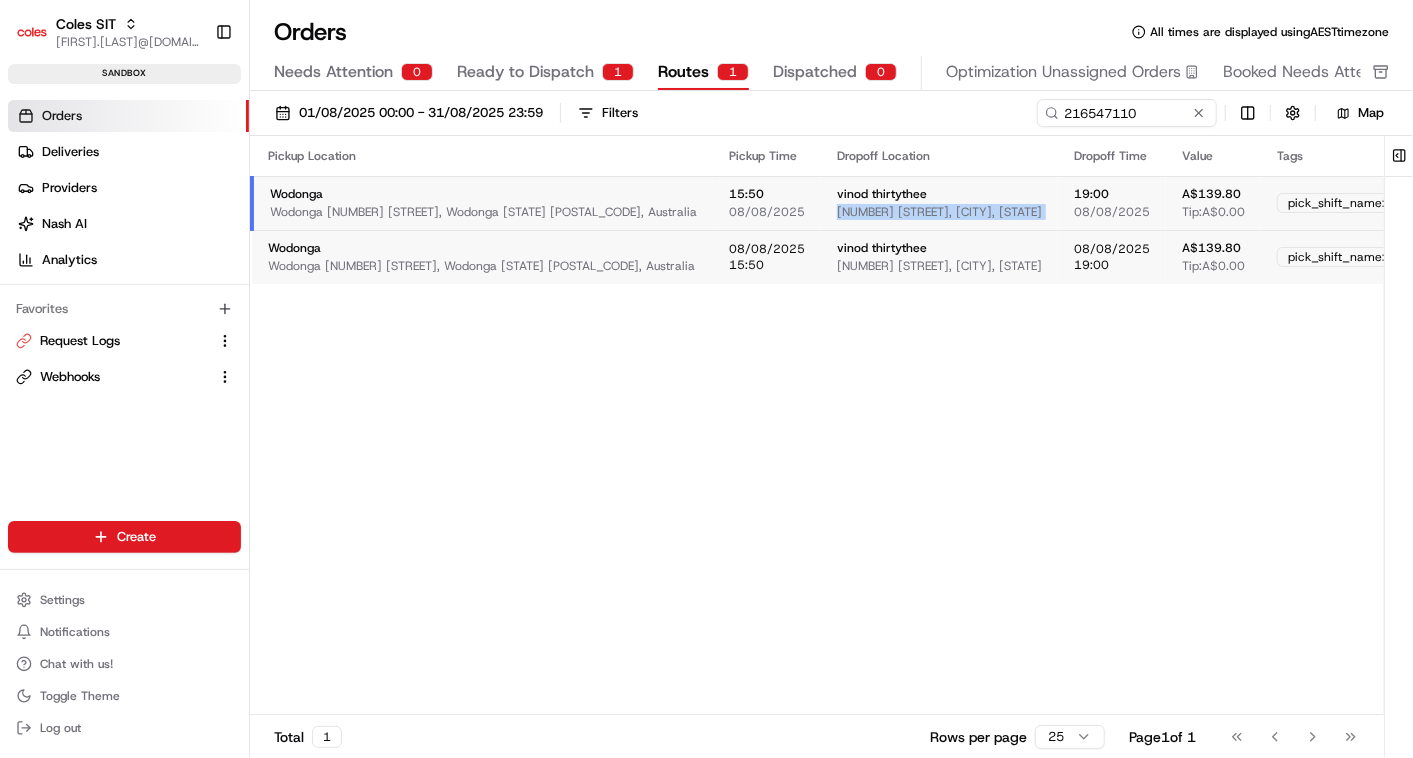 click on "Wodonga [NUMBER] [STREET], Wodonga [STATE] [POSTAL_CODE], Australia 15:50 08/08/2025 [FIRST] thirtythee [NUMBER] [STREET], [CITY], [STATE] [POSTAL_CODE], AU 19:00 08/08/2025 A$139.80 Tip:  A$0.00 pick_shift_name:V03 Edit Wodonga [NUMBER] [STREET], Wodonga [STATE] [POSTAL_CODE], Australia 08/08/2025 15:50 [FIRST] thirtythee [NUMBER] [STREET], [CITY], [STATE] [POSTAL_CODE], AU 08/08/2025 19:00 A$139.80 Tip:  A$0.00 pick_shift_name:V03 Edit" at bounding box center (939, 425) 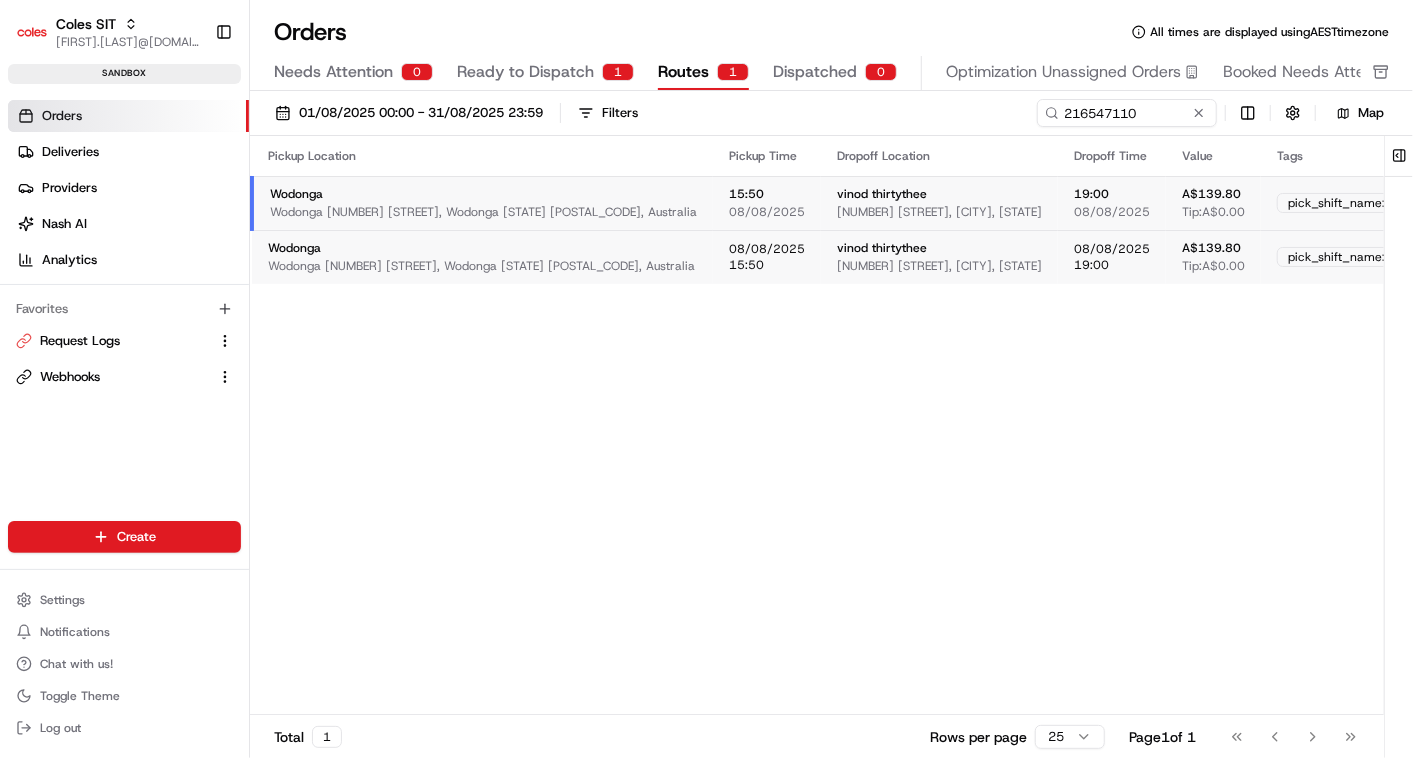 click on "vinod thirtythee" at bounding box center (882, 194) 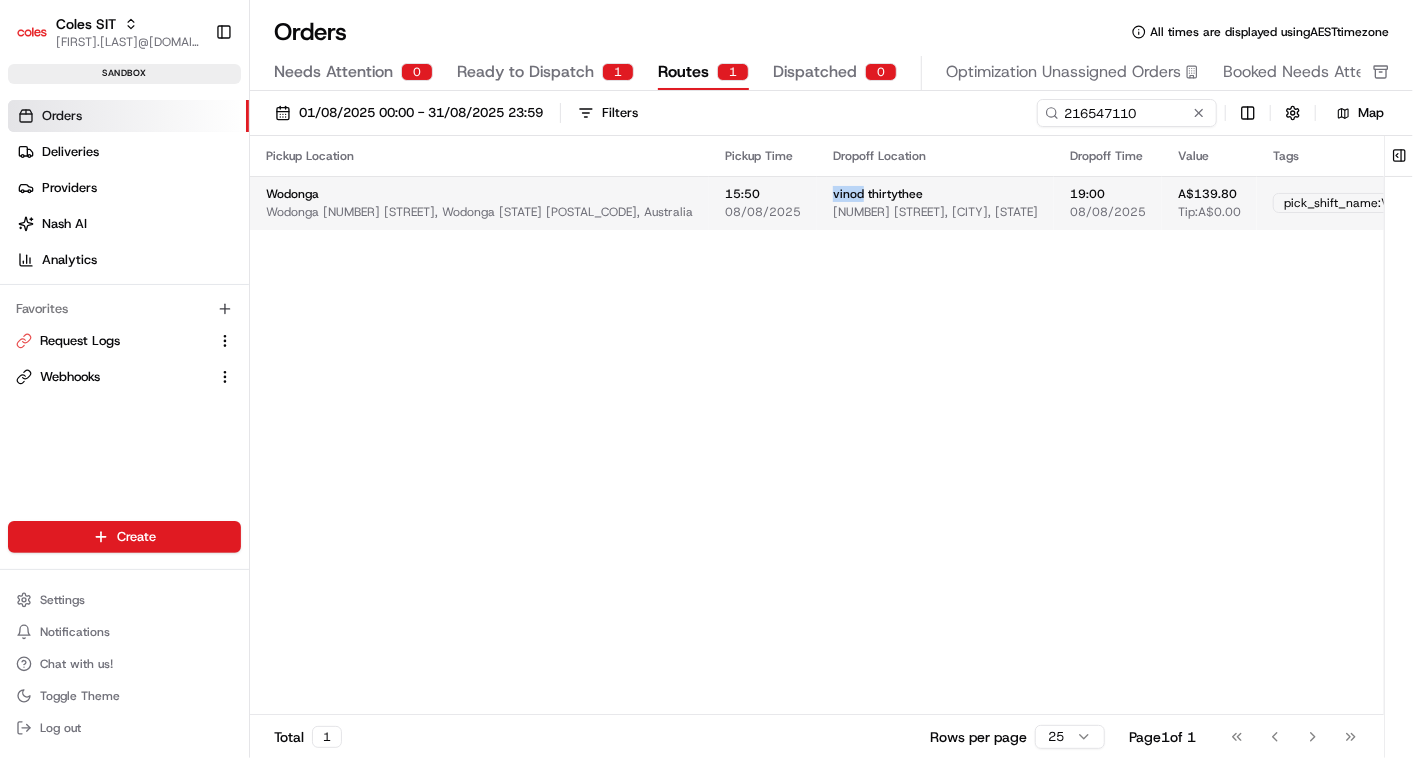 click on "vinod thirtythee" at bounding box center (878, 194) 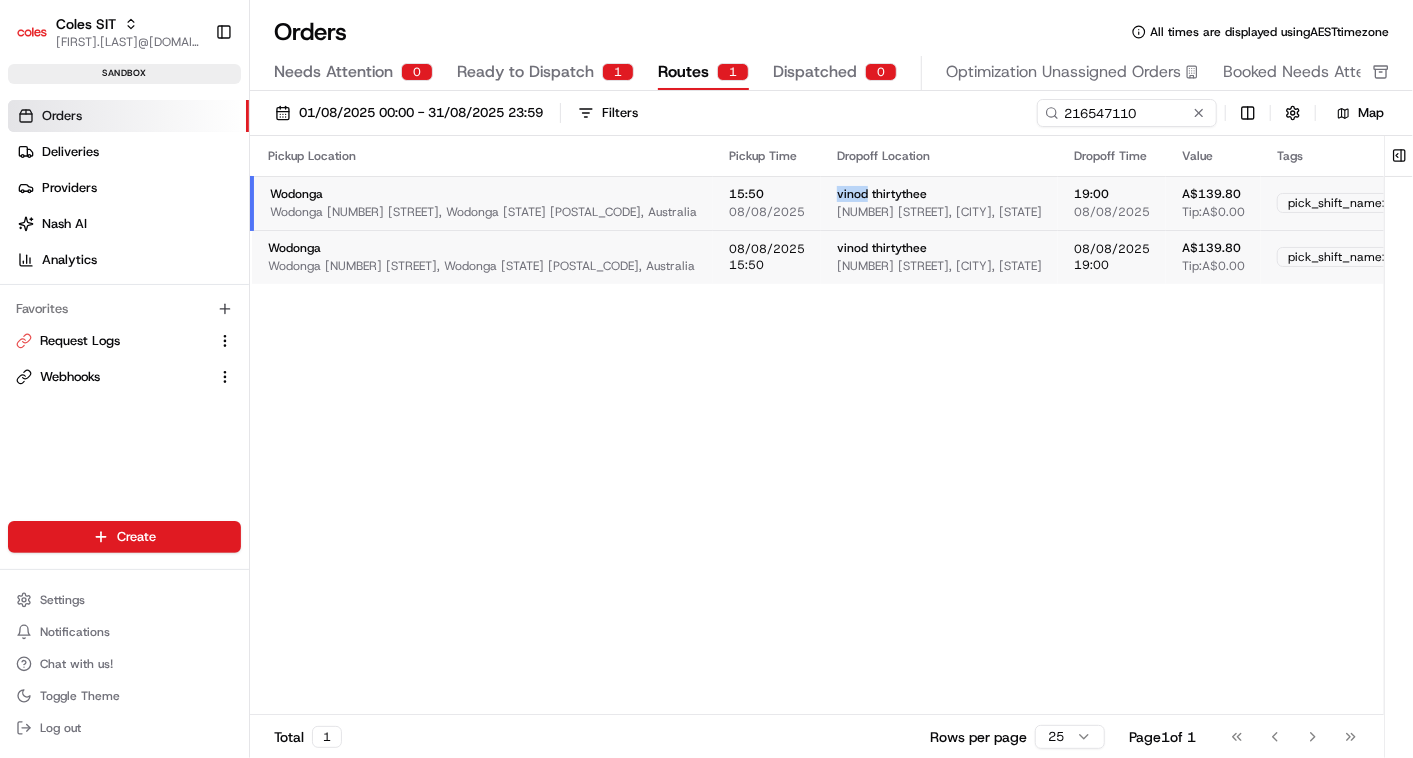 click on "Edit" at bounding box center [1477, 203] 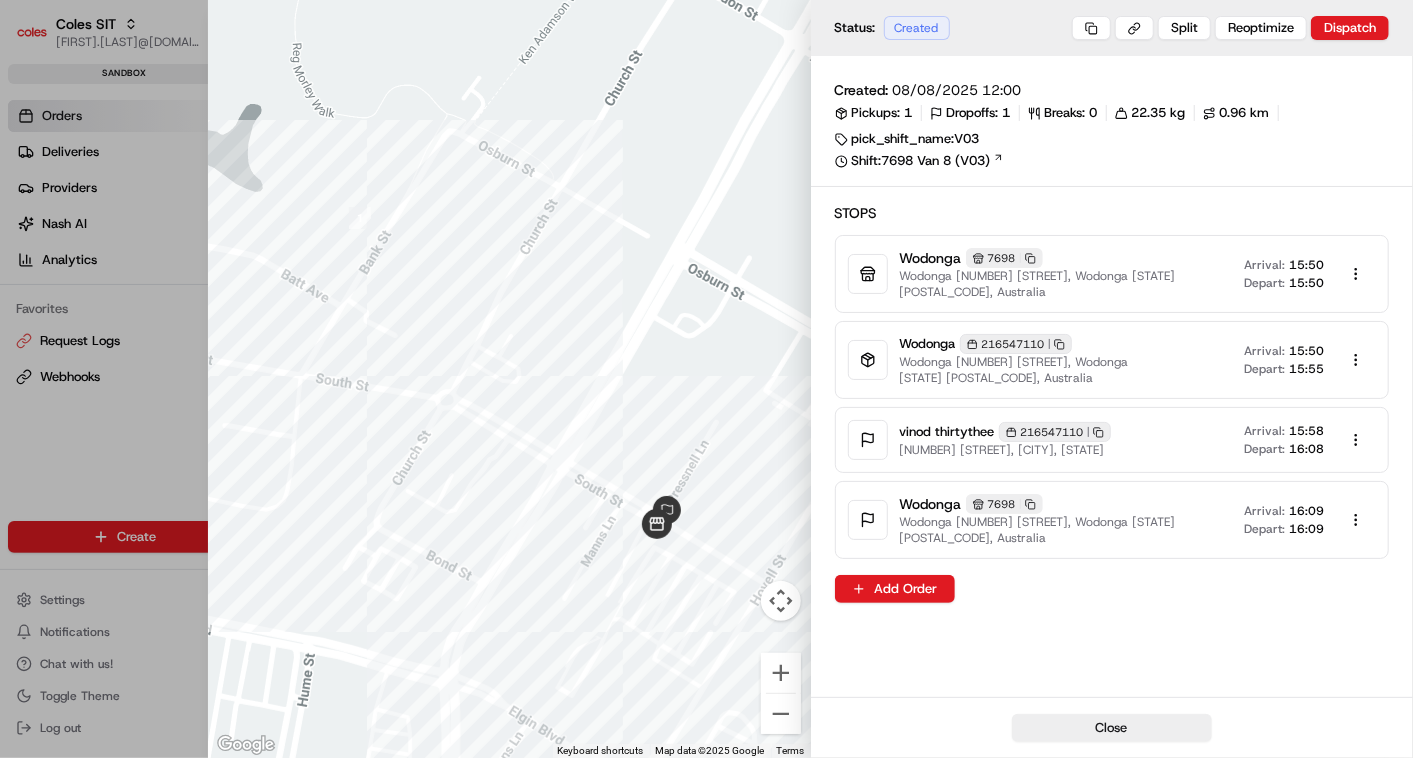 type 